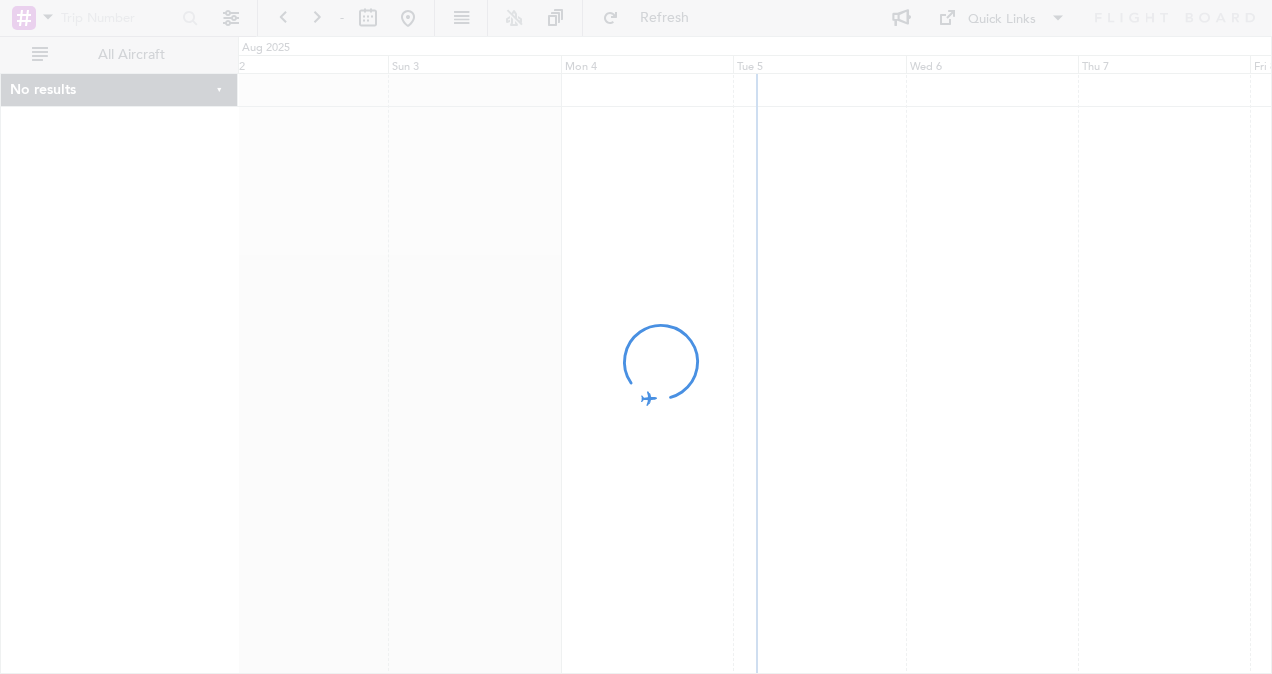 scroll, scrollTop: 0, scrollLeft: 0, axis: both 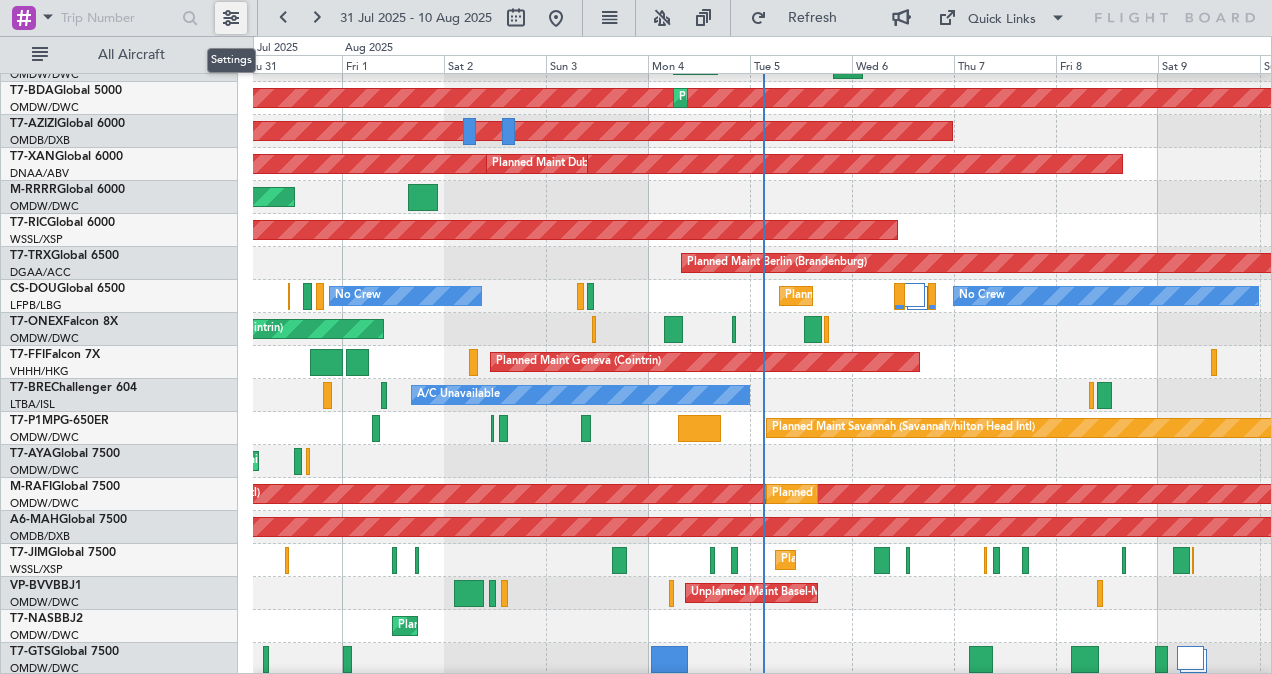 click at bounding box center (231, 18) 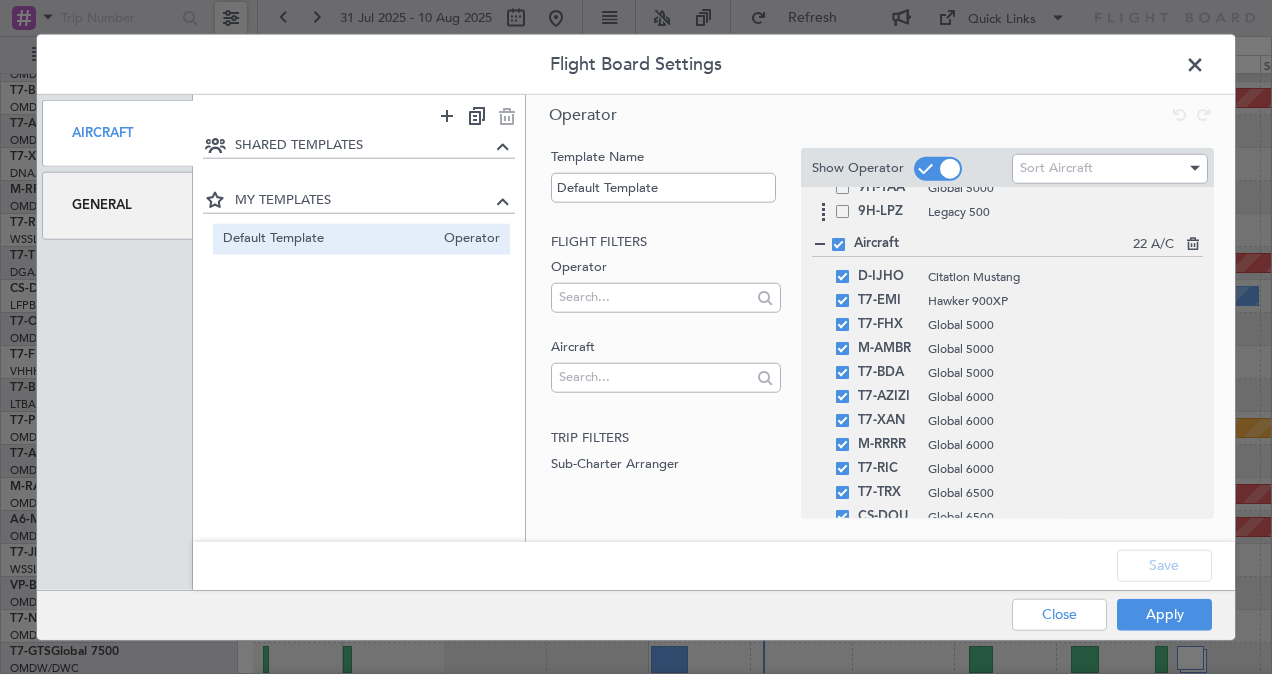scroll, scrollTop: 189, scrollLeft: 0, axis: vertical 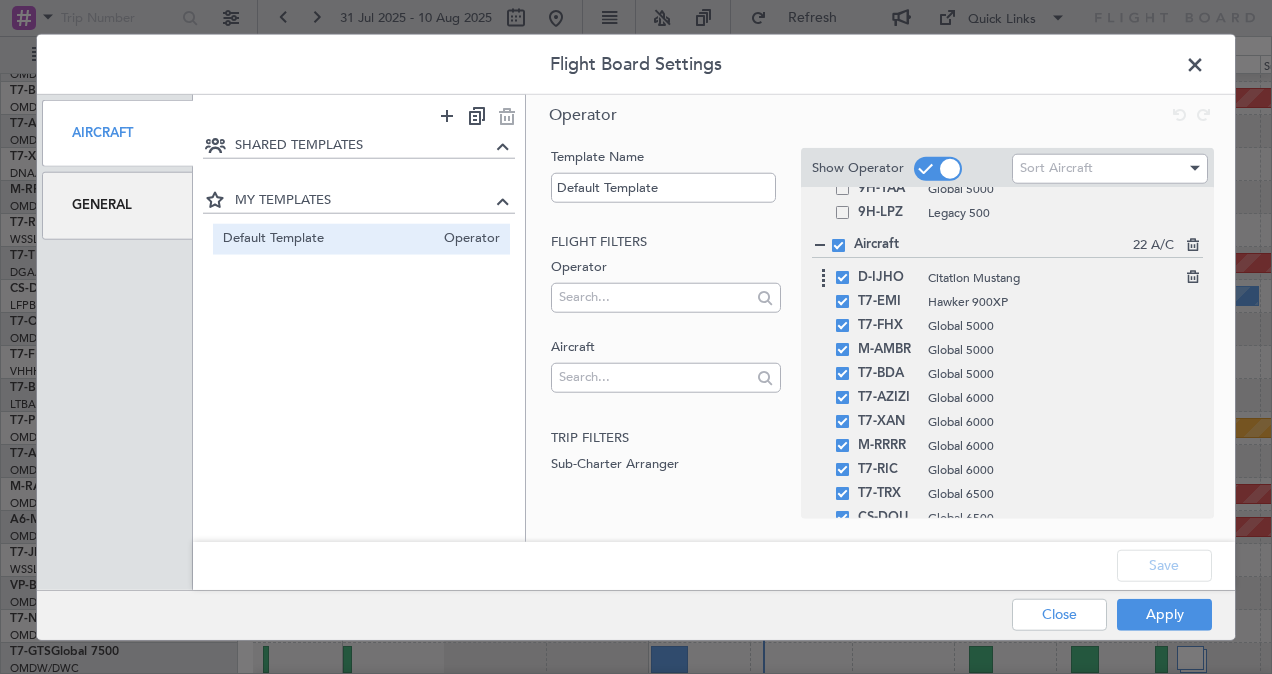 click on "D-IJHO   Citation Mustang" at bounding box center (1007, 278) 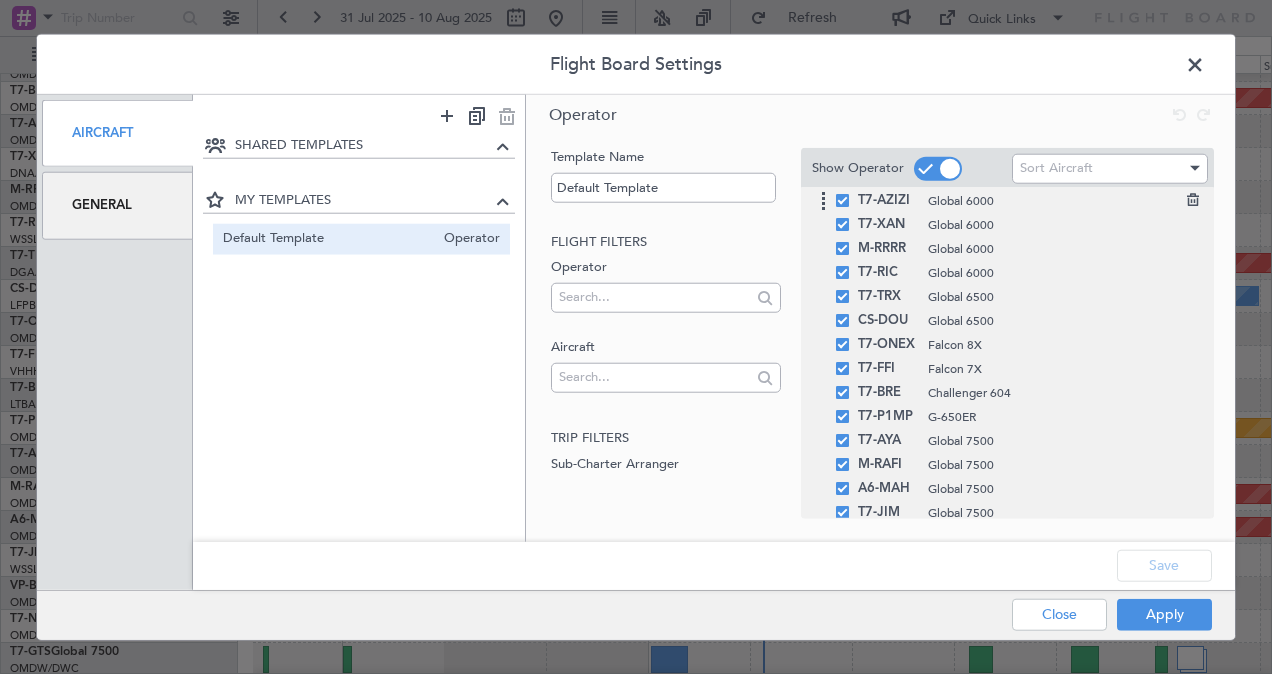scroll, scrollTop: 473, scrollLeft: 0, axis: vertical 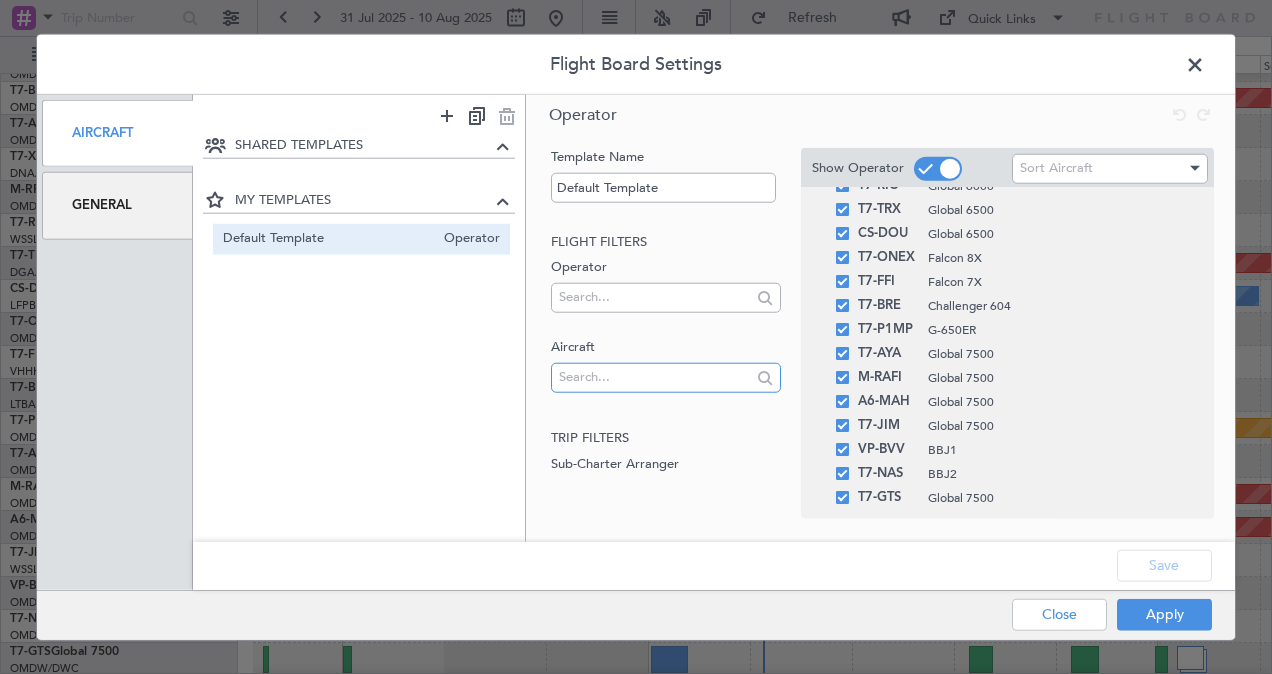 click at bounding box center [654, 377] 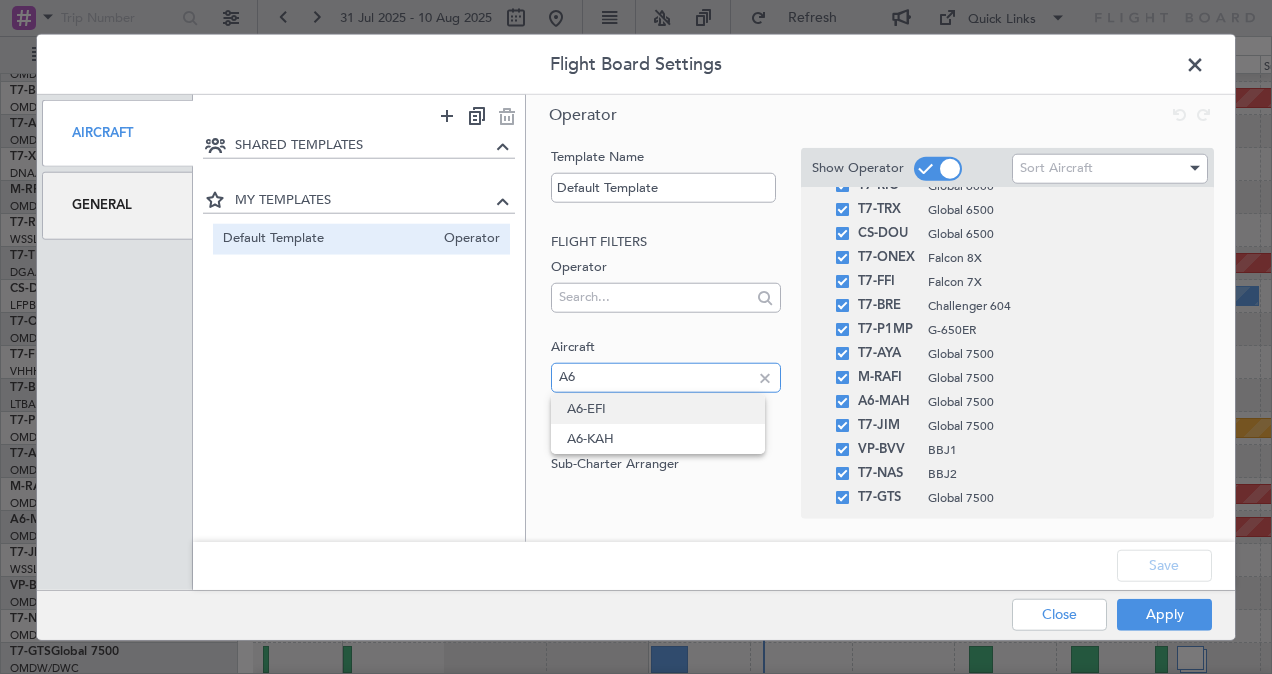 type on "A6" 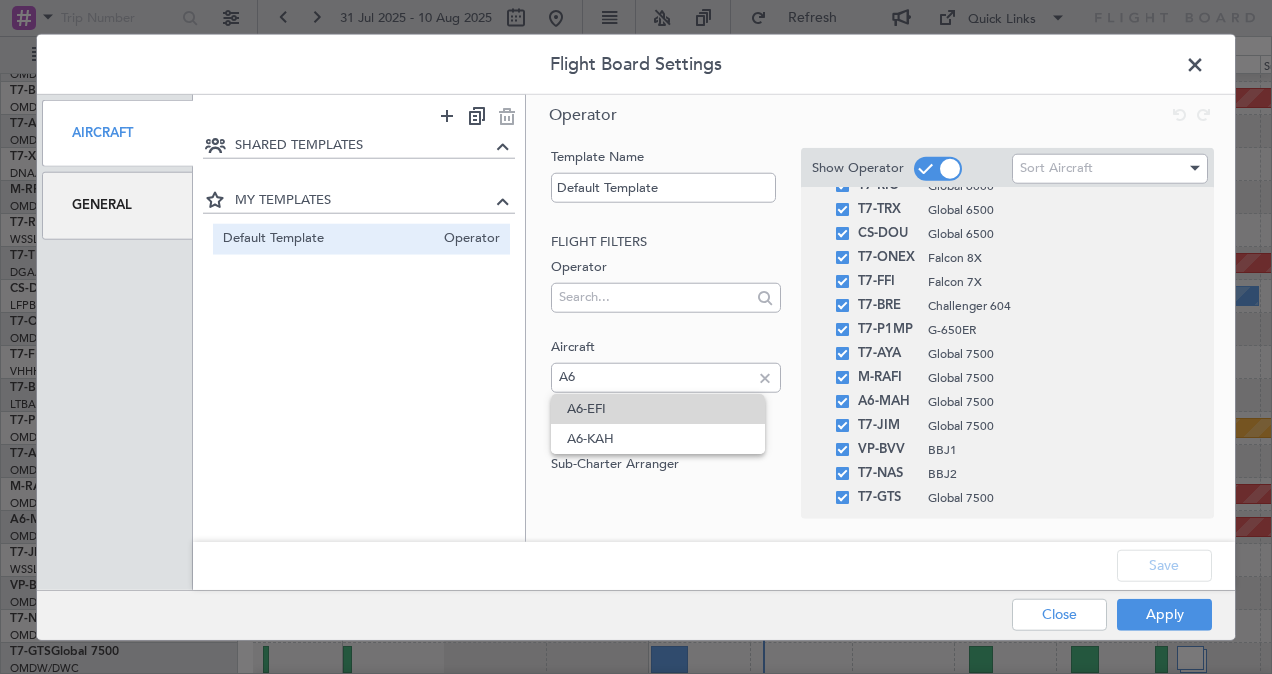 click on "A6-EFI" at bounding box center [658, 409] 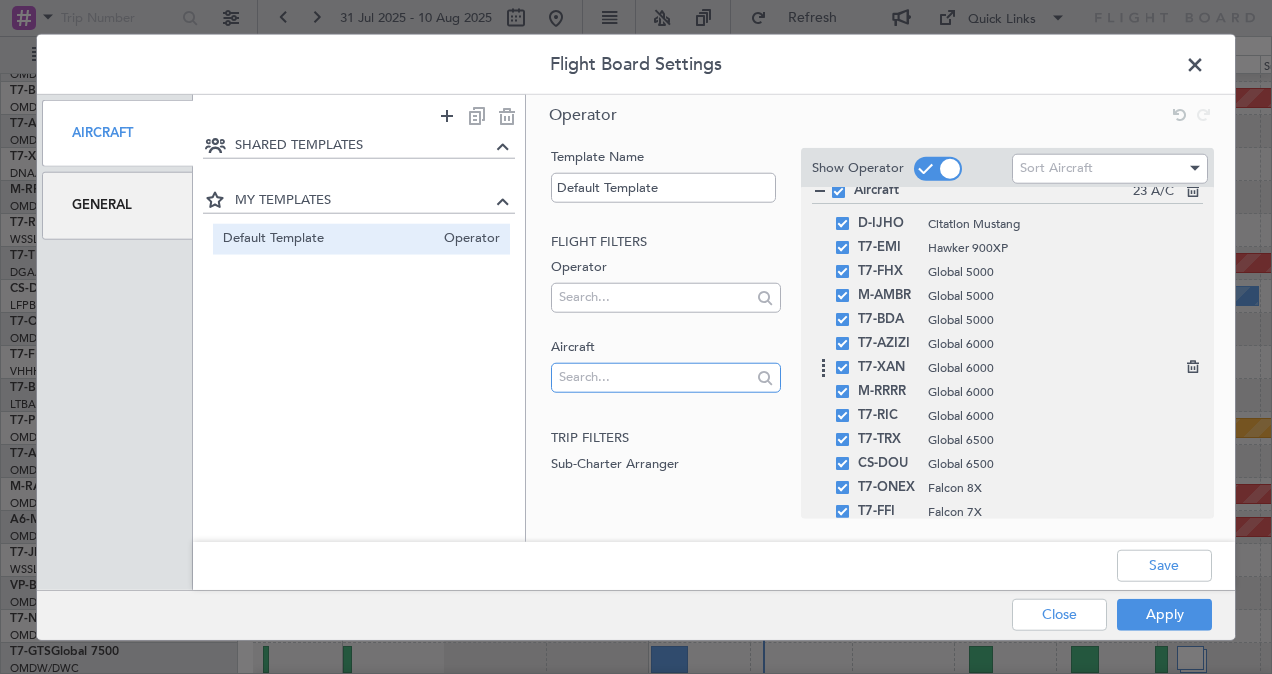 scroll, scrollTop: 233, scrollLeft: 0, axis: vertical 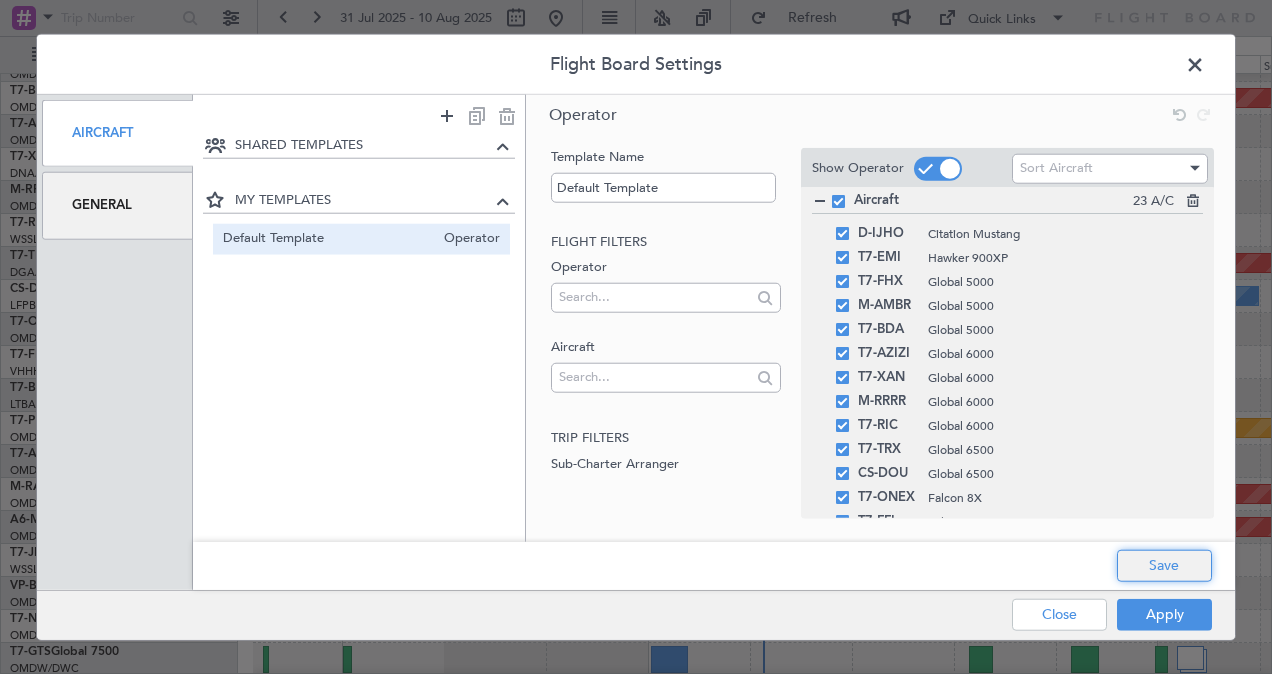 click on "Save" at bounding box center [1164, 565] 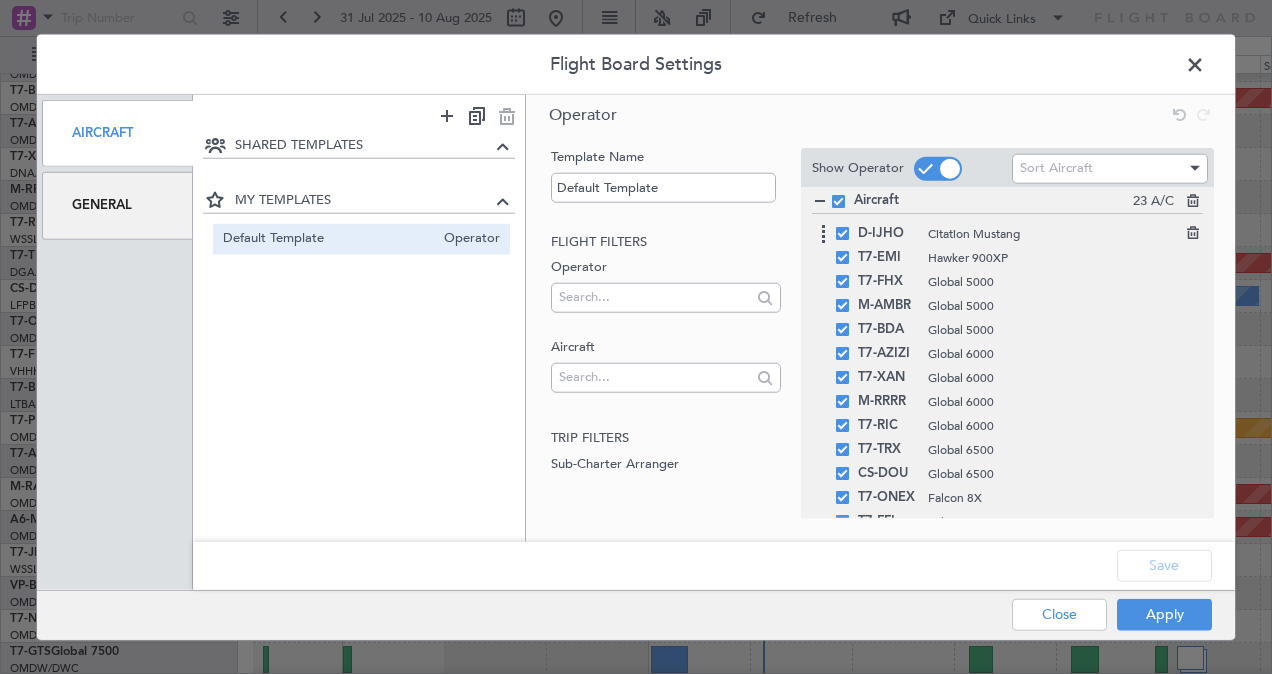 click on "D-IJHO   Citation Mustang" at bounding box center (1007, 234) 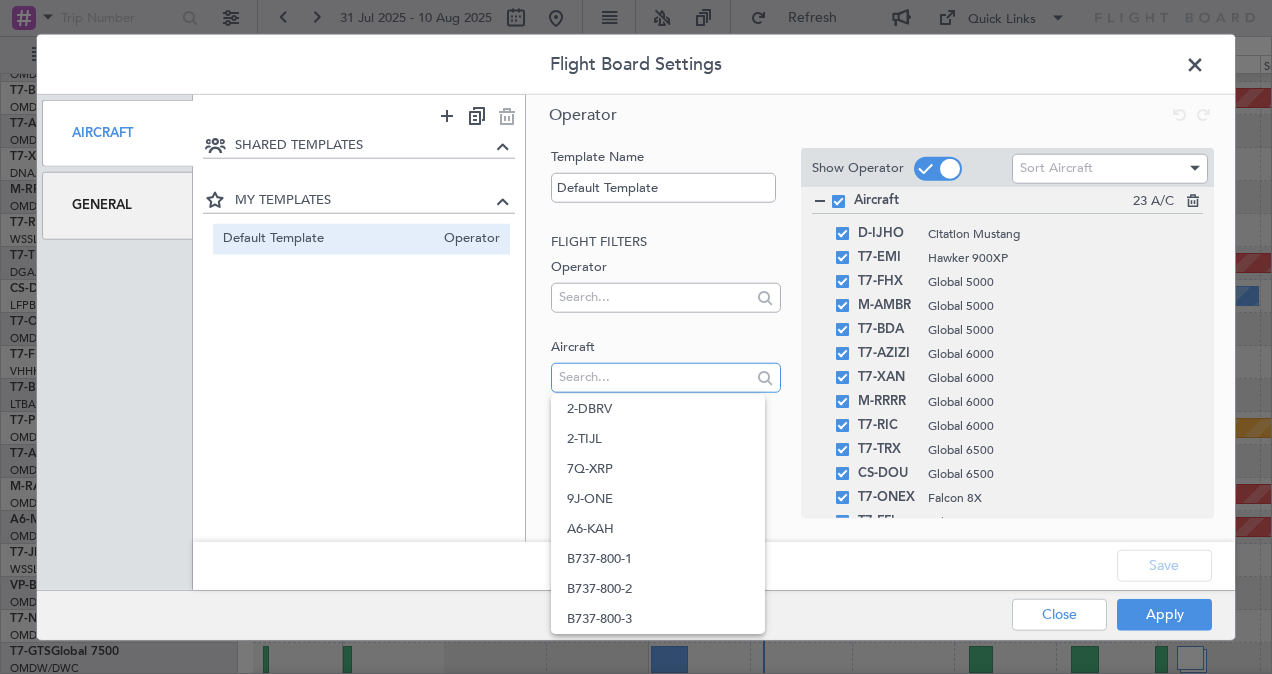 click at bounding box center [654, 377] 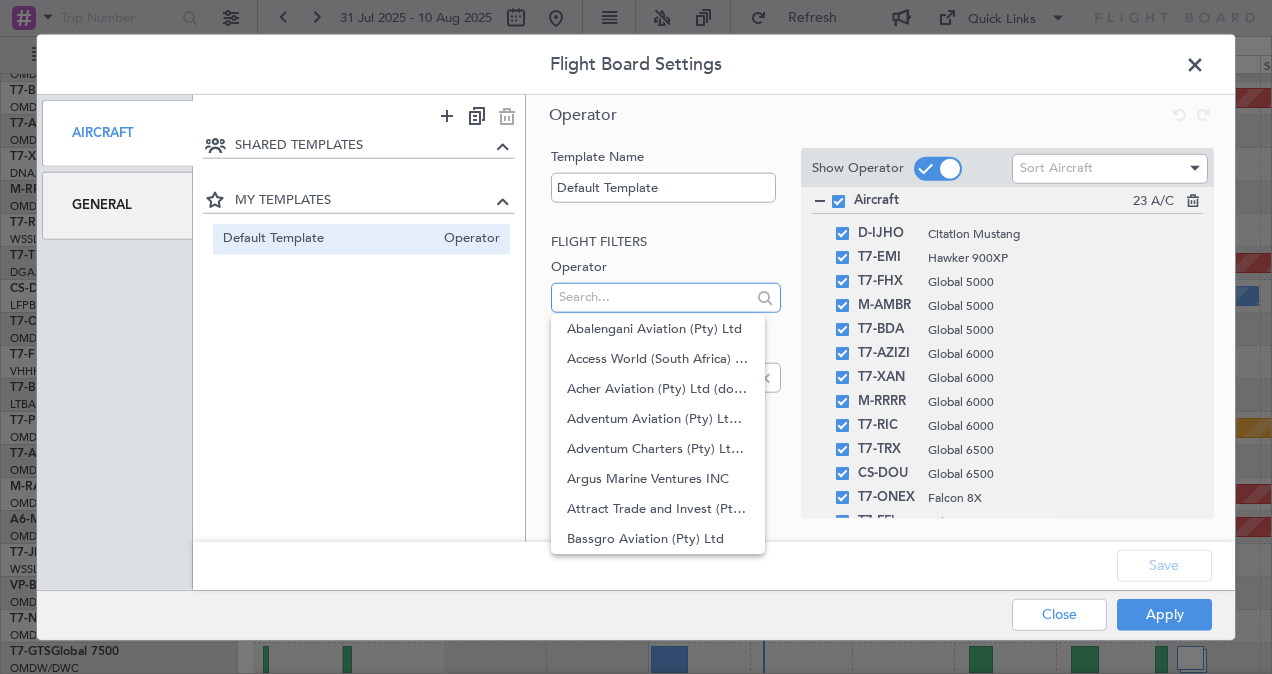 click at bounding box center [654, 297] 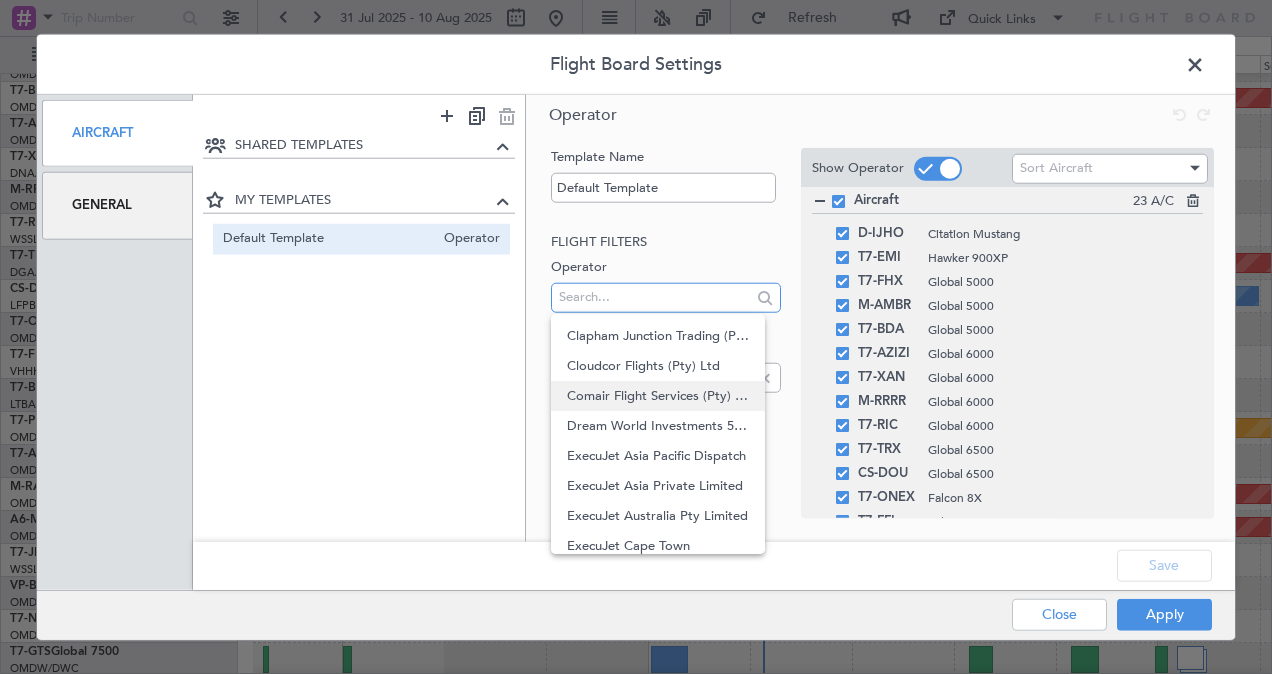 scroll, scrollTop: 454, scrollLeft: 0, axis: vertical 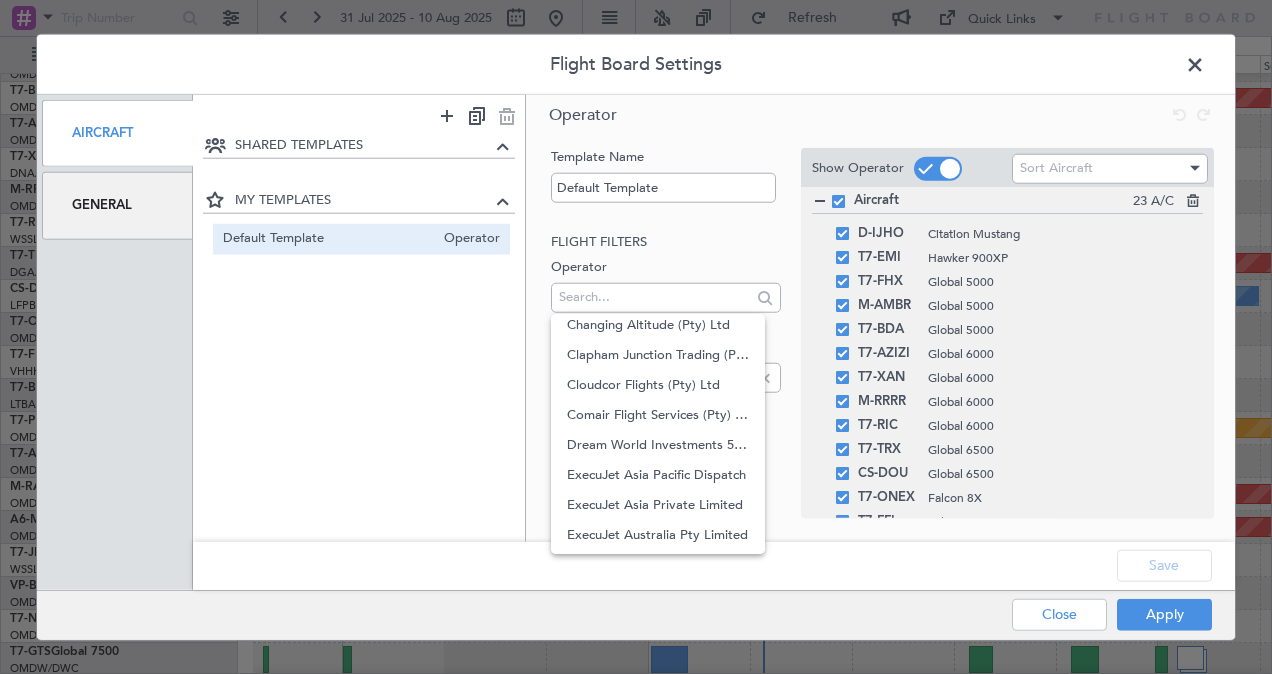 click on "Flight filters" 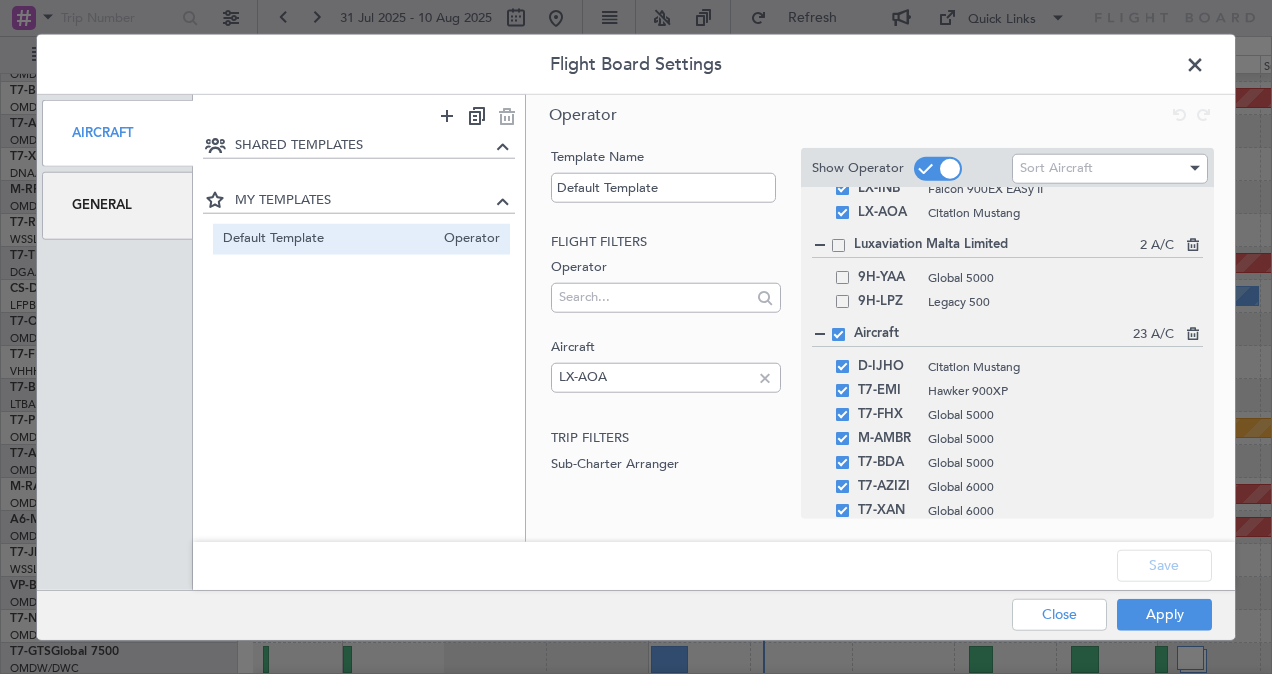 scroll, scrollTop: 132, scrollLeft: 0, axis: vertical 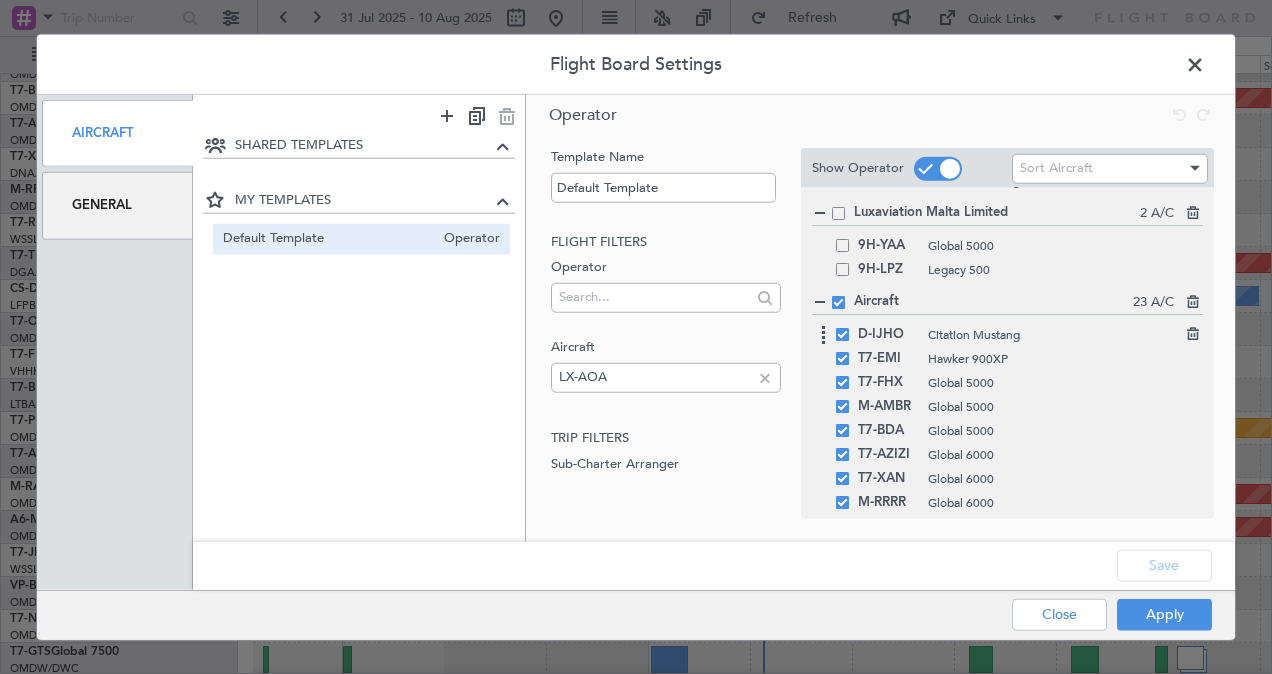 click on "D-IJHO   Citation Mustang" at bounding box center [1007, 335] 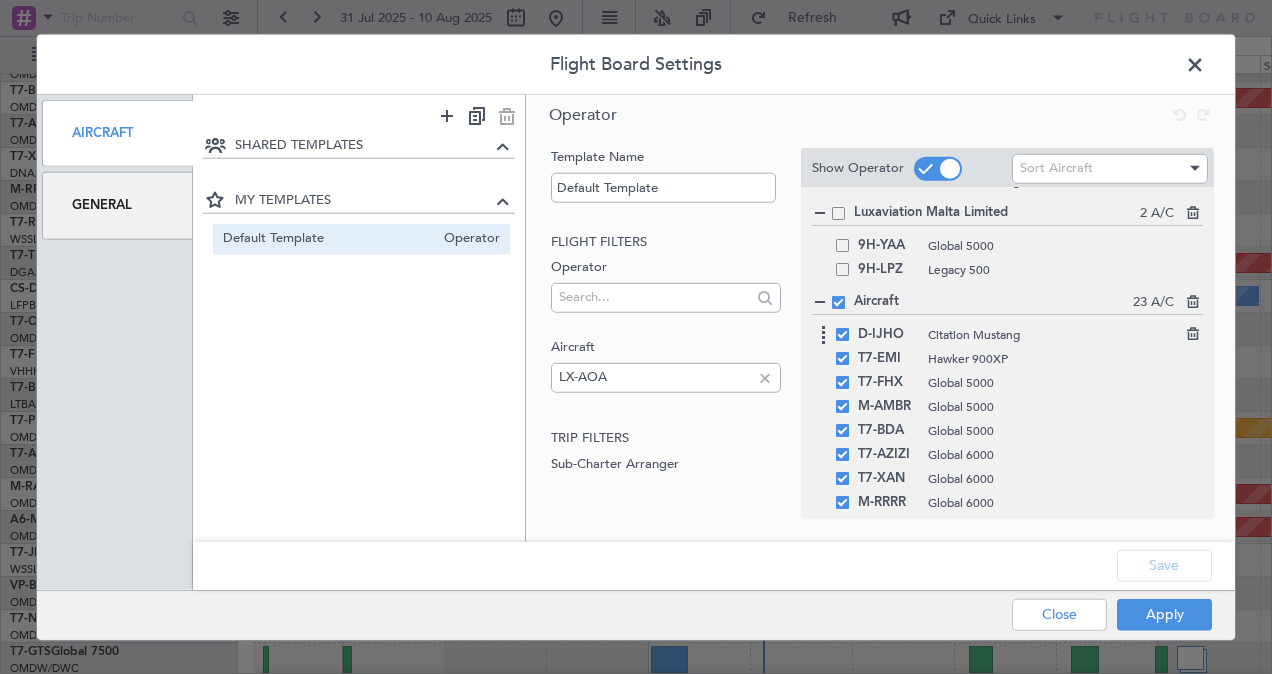 click at bounding box center [1191, 331] 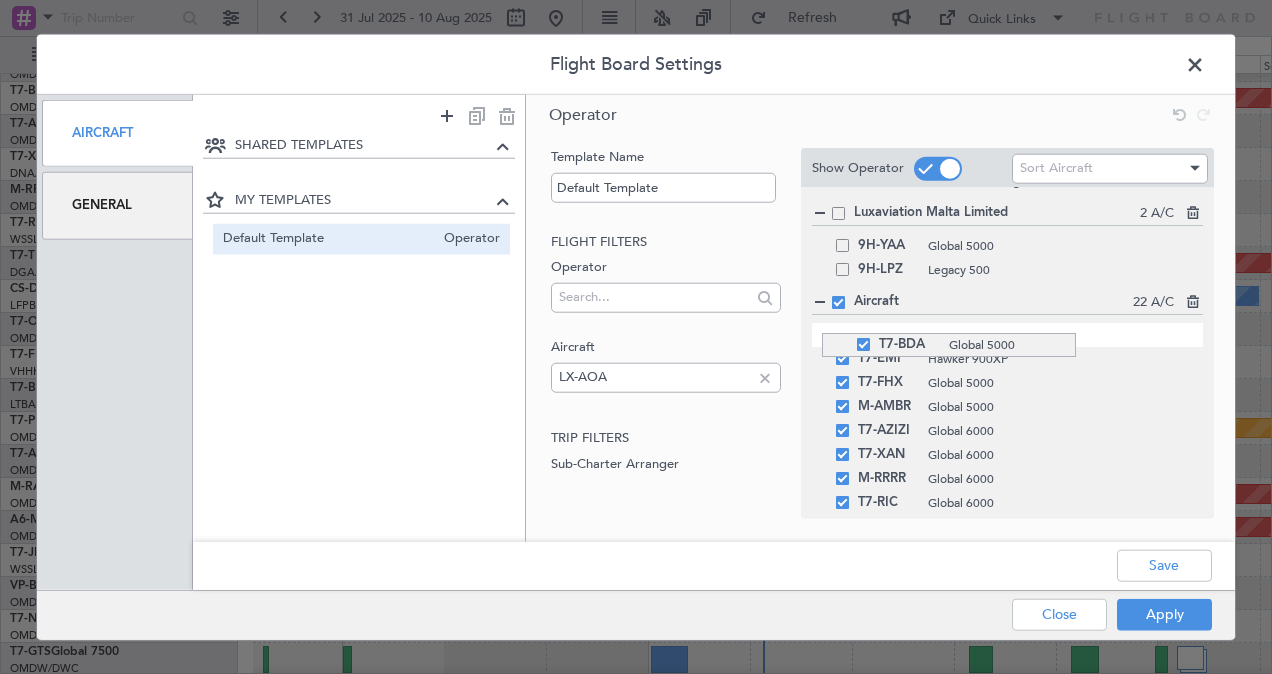 drag, startPoint x: 822, startPoint y: 411, endPoint x: 819, endPoint y: 333, distance: 78.05767 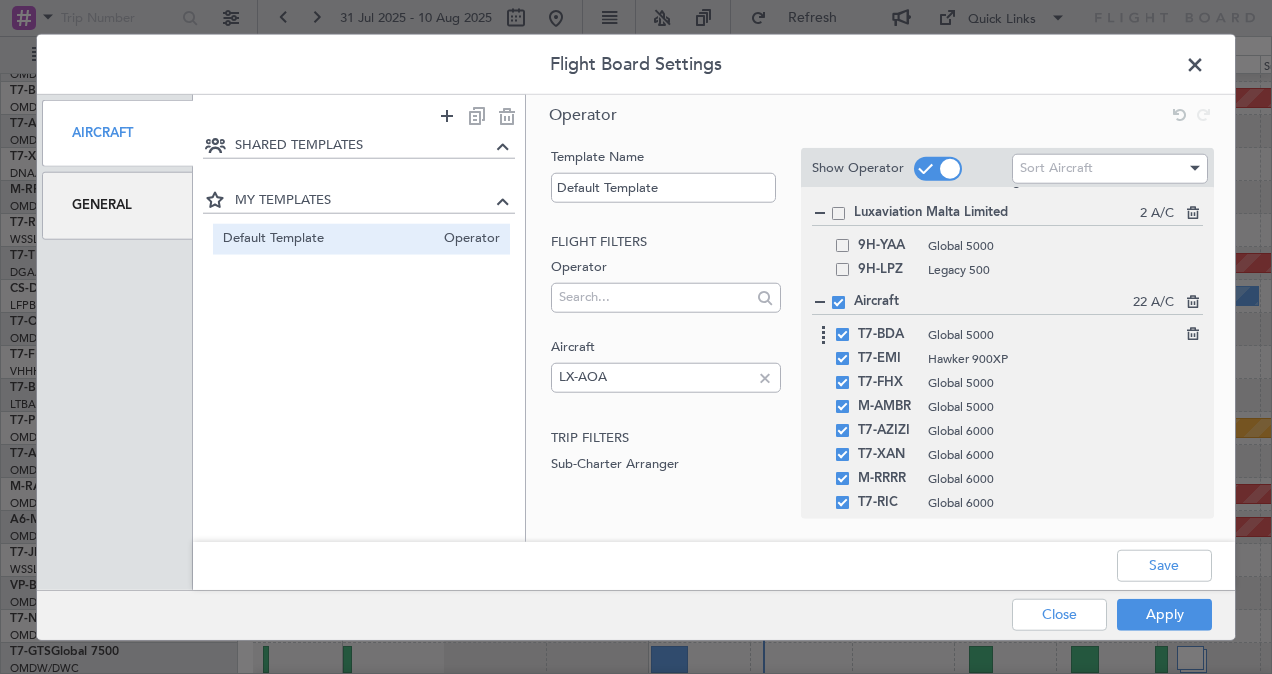 click at bounding box center [842, 334] 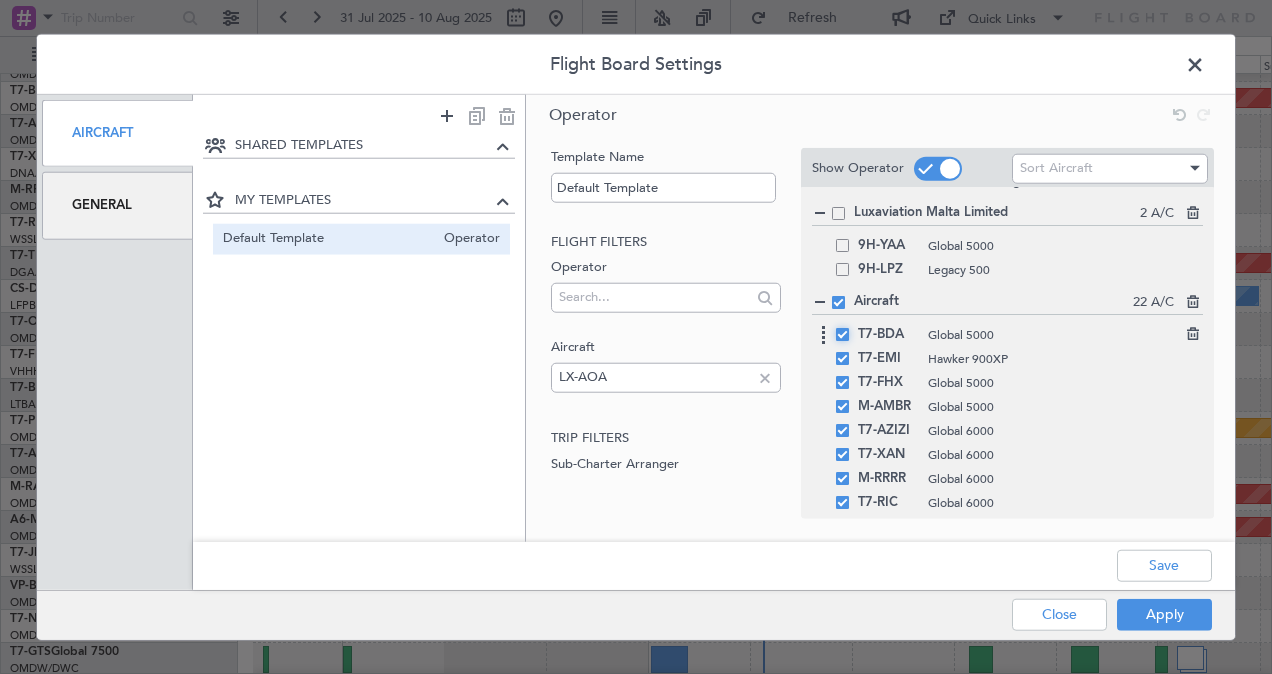 click at bounding box center [850, 328] 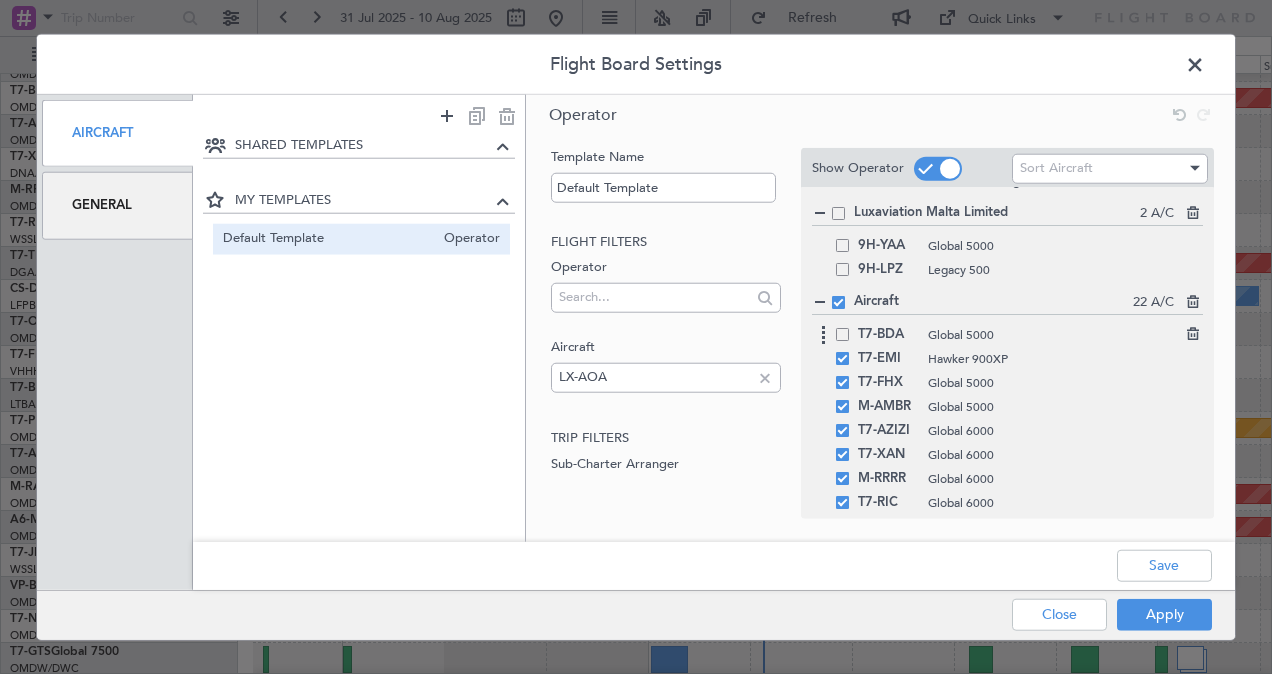 click at bounding box center (1191, 331) 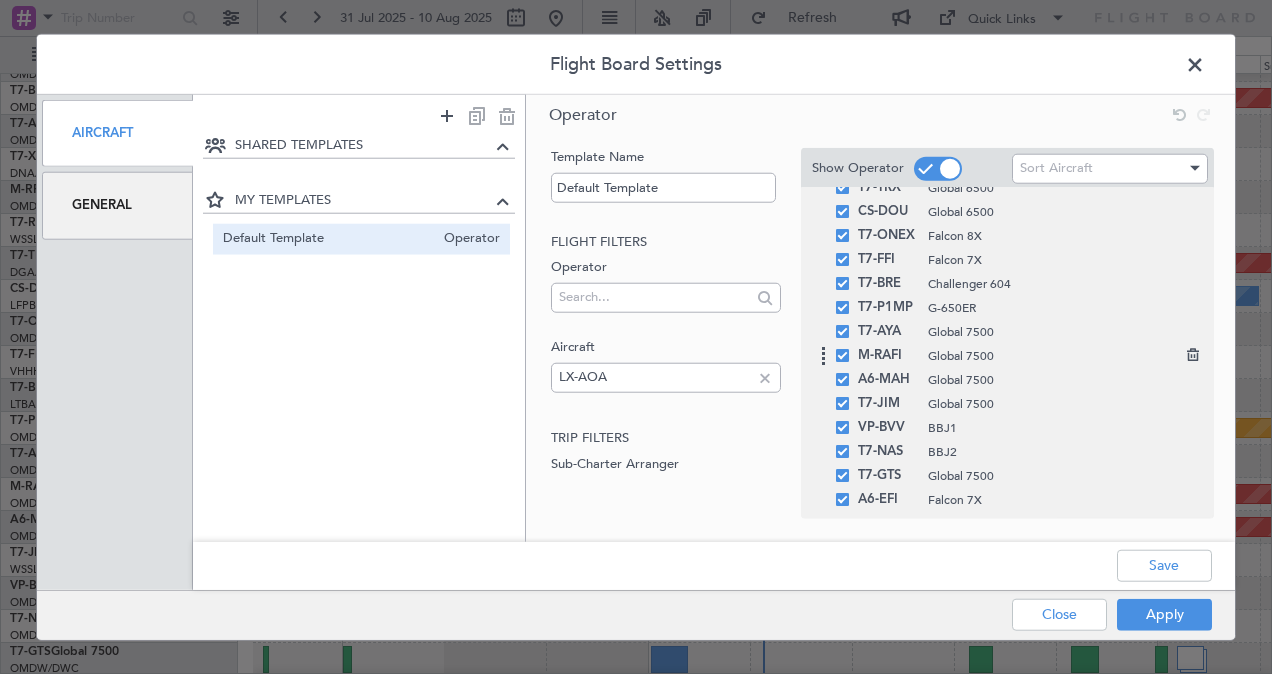 scroll, scrollTop: 449, scrollLeft: 0, axis: vertical 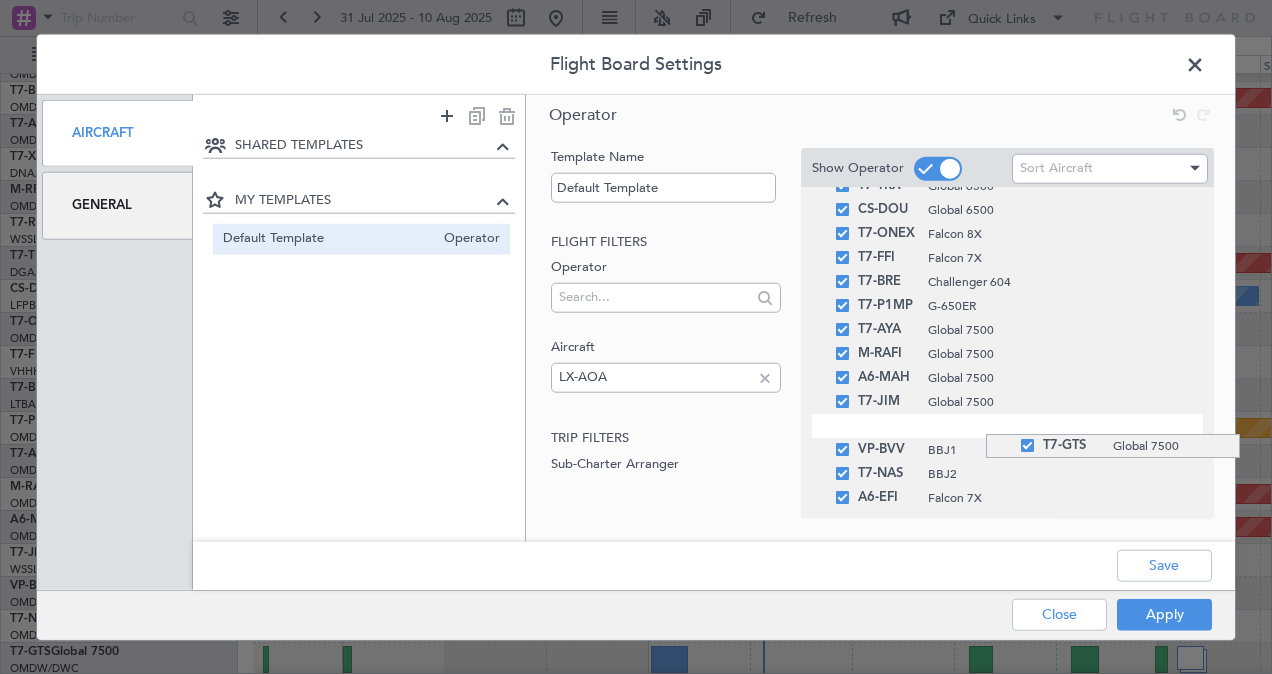 drag, startPoint x: 986, startPoint y: 474, endPoint x: 990, endPoint y: 434, distance: 40.1995 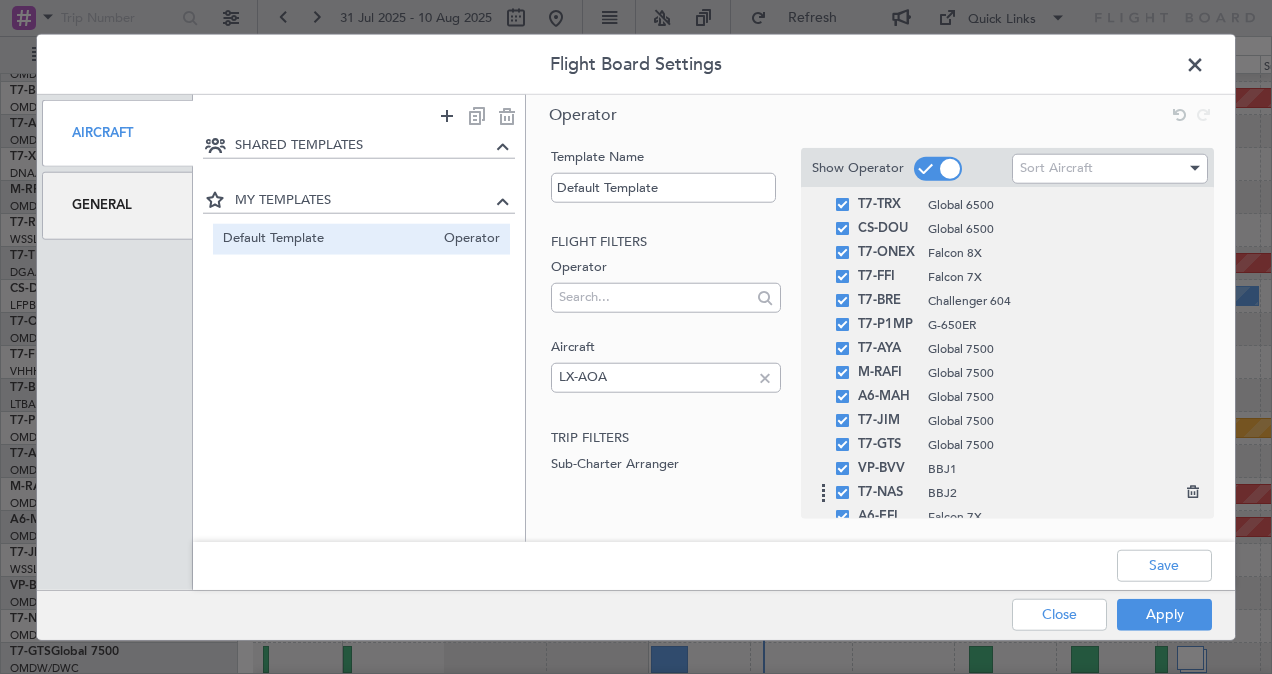 scroll, scrollTop: 449, scrollLeft: 0, axis: vertical 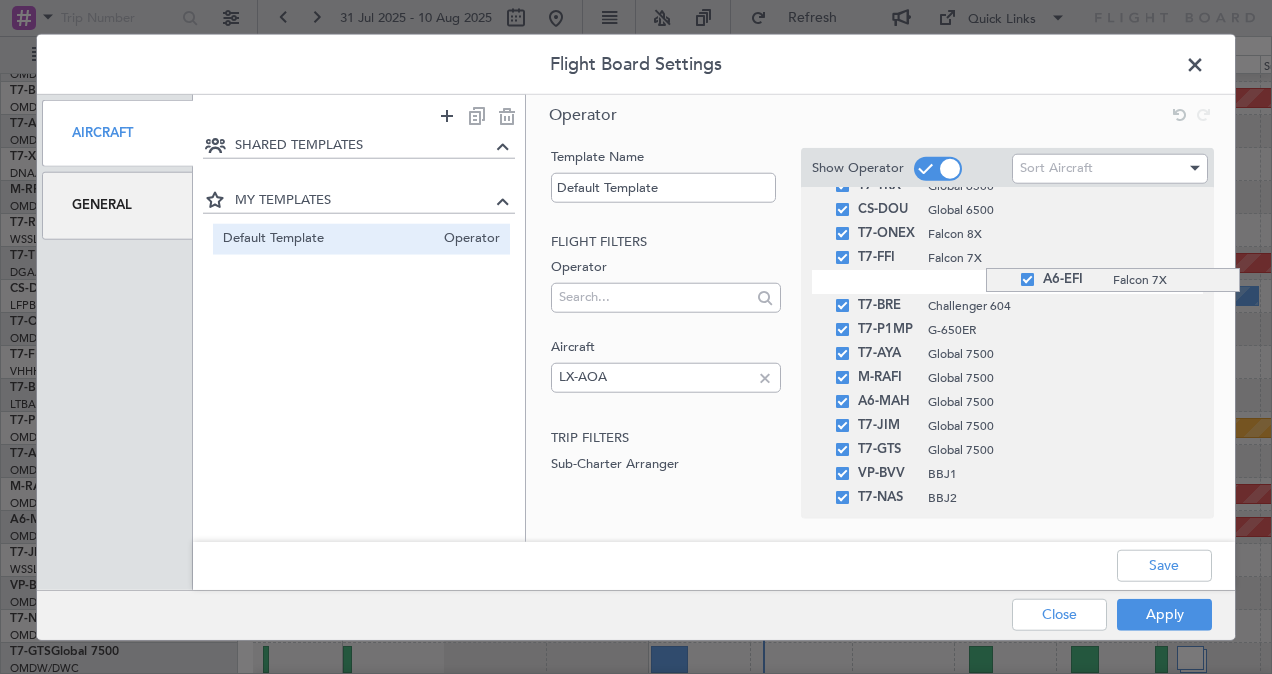 drag, startPoint x: 986, startPoint y: 500, endPoint x: 974, endPoint y: 268, distance: 232.31013 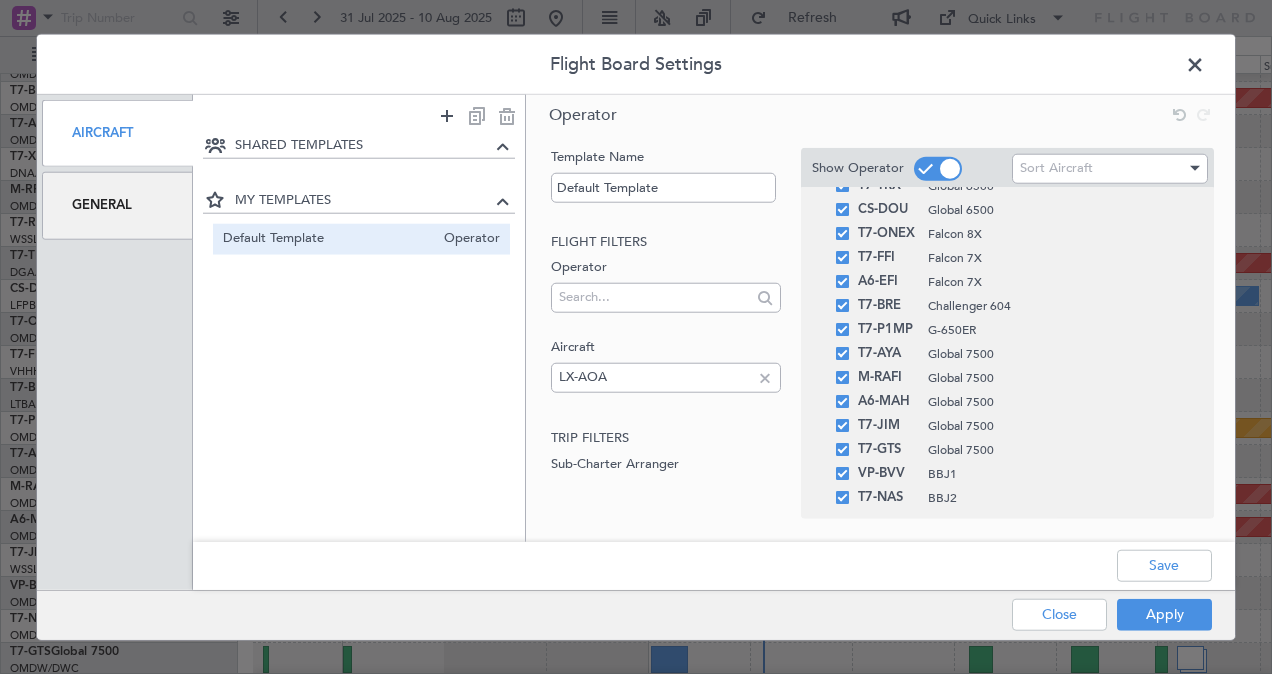 click on "A6-EFI   Falcon 7X" at bounding box center (1007, 282) 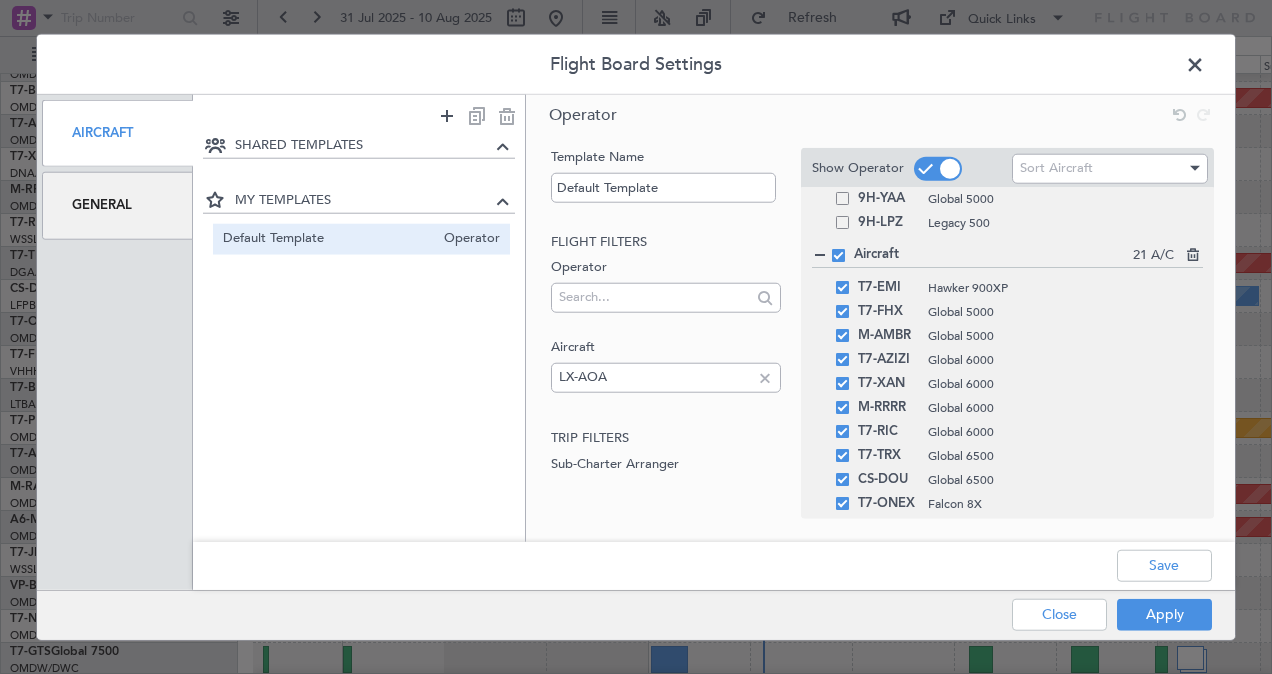 scroll, scrollTop: 167, scrollLeft: 0, axis: vertical 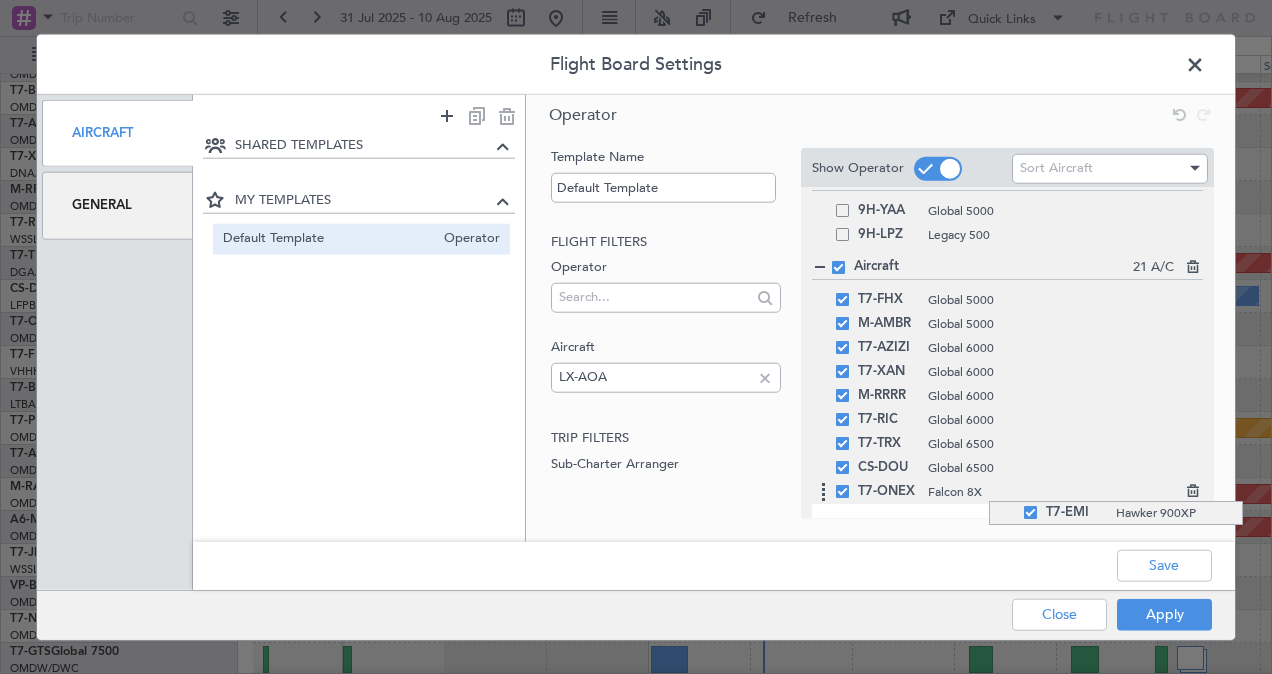 drag, startPoint x: 989, startPoint y: 306, endPoint x: 1016, endPoint y: 501, distance: 196.86035 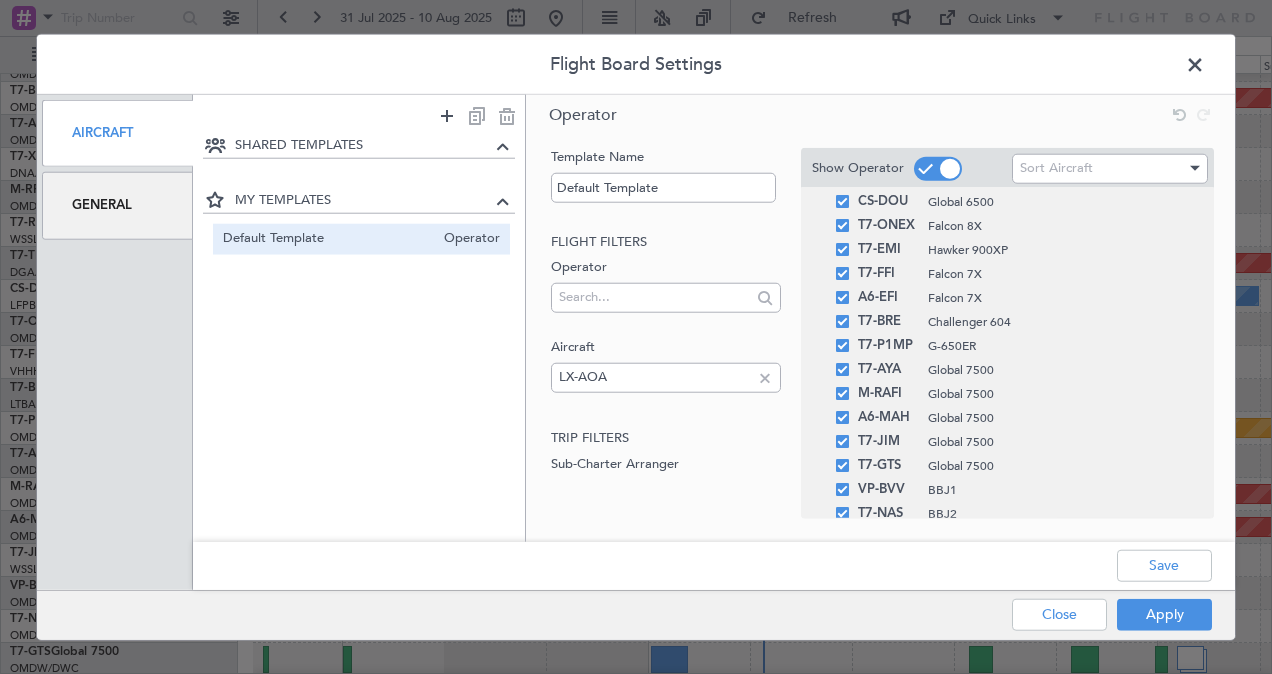 scroll, scrollTop: 449, scrollLeft: 0, axis: vertical 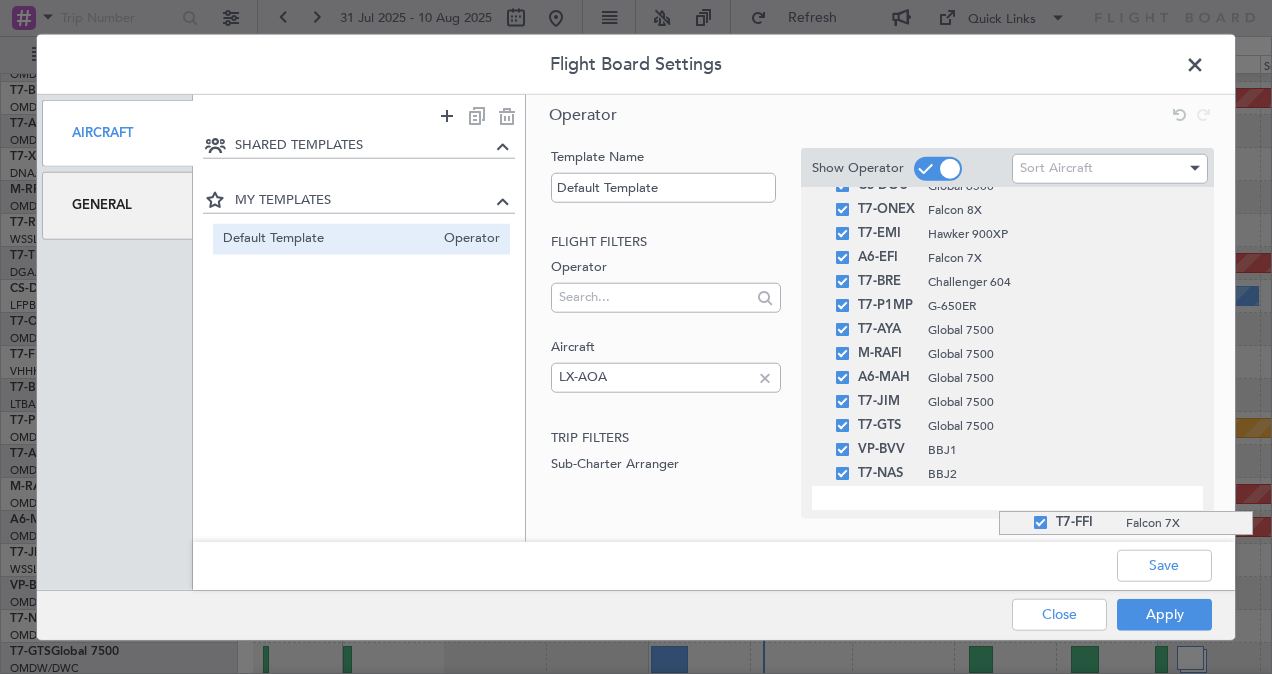 drag, startPoint x: 999, startPoint y: 244, endPoint x: 1022, endPoint y: 511, distance: 267.9888 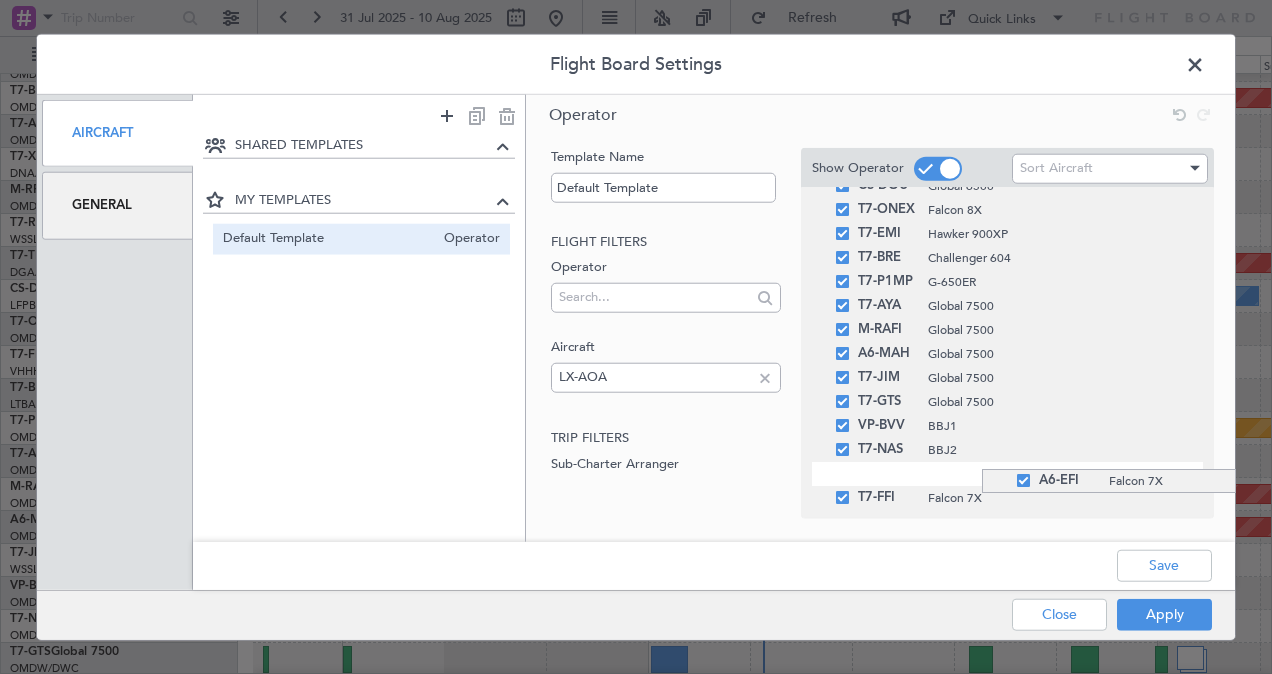 drag, startPoint x: 982, startPoint y: 257, endPoint x: 994, endPoint y: 469, distance: 212.33936 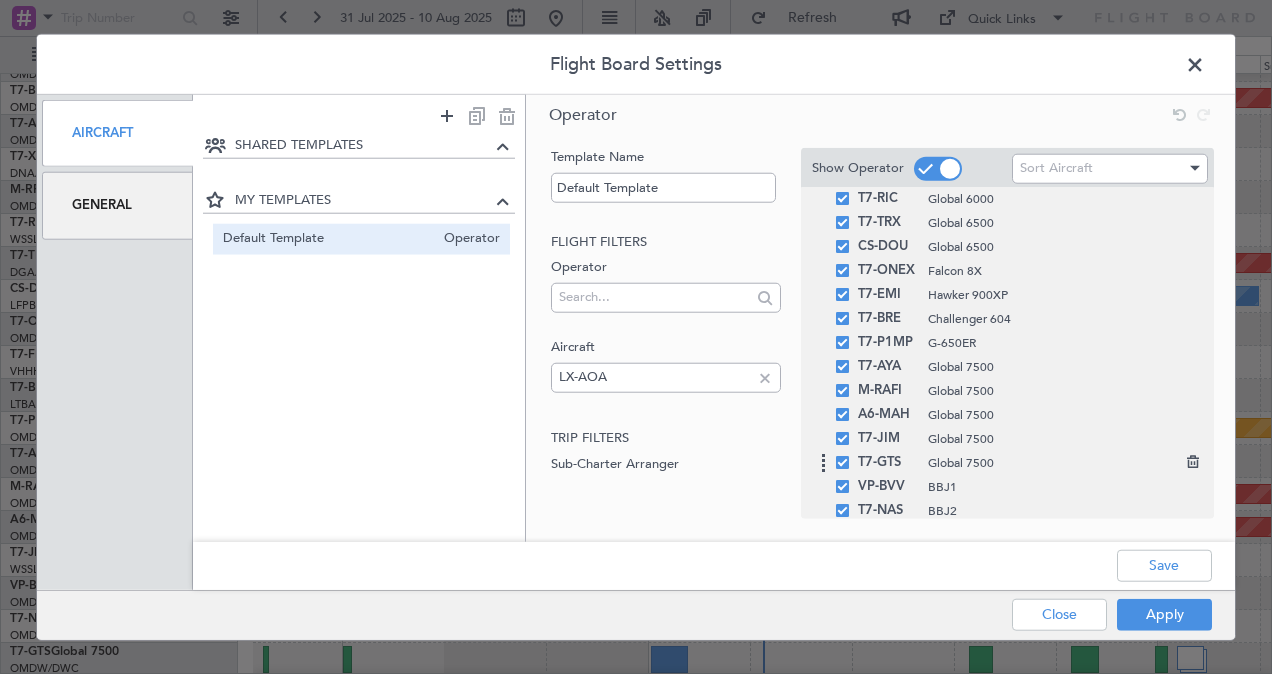 scroll, scrollTop: 449, scrollLeft: 0, axis: vertical 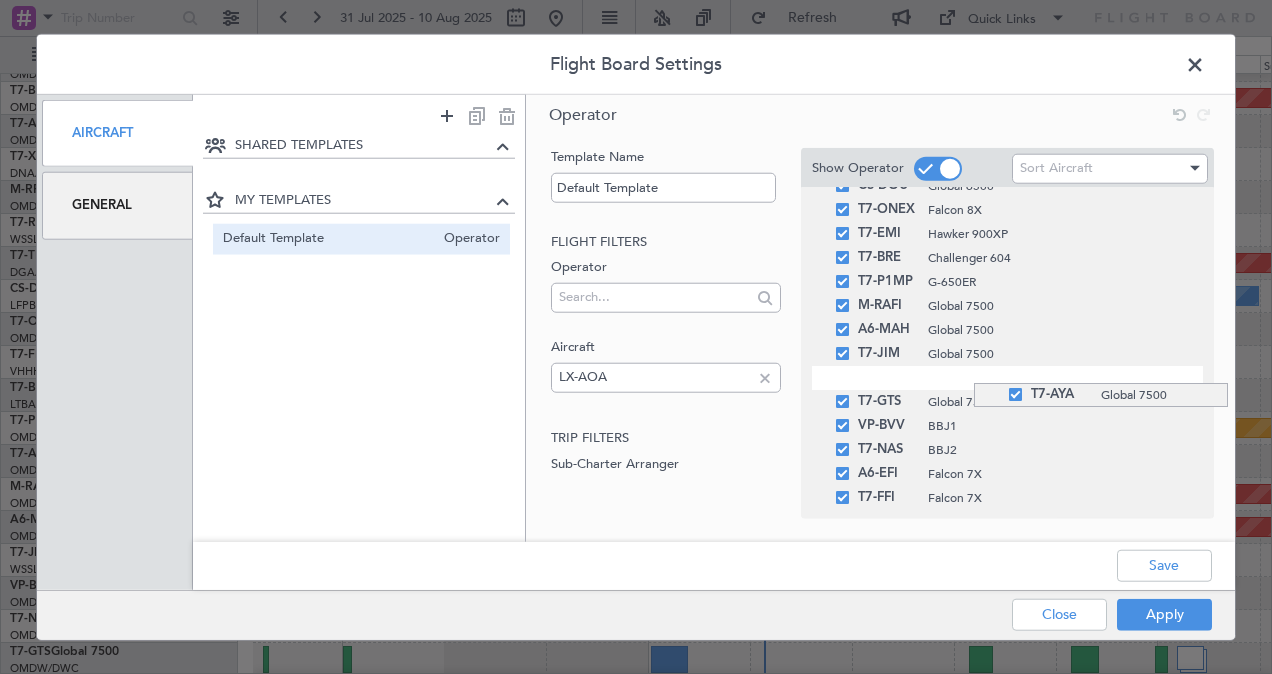 drag, startPoint x: 974, startPoint y: 310, endPoint x: 978, endPoint y: 383, distance: 73.109505 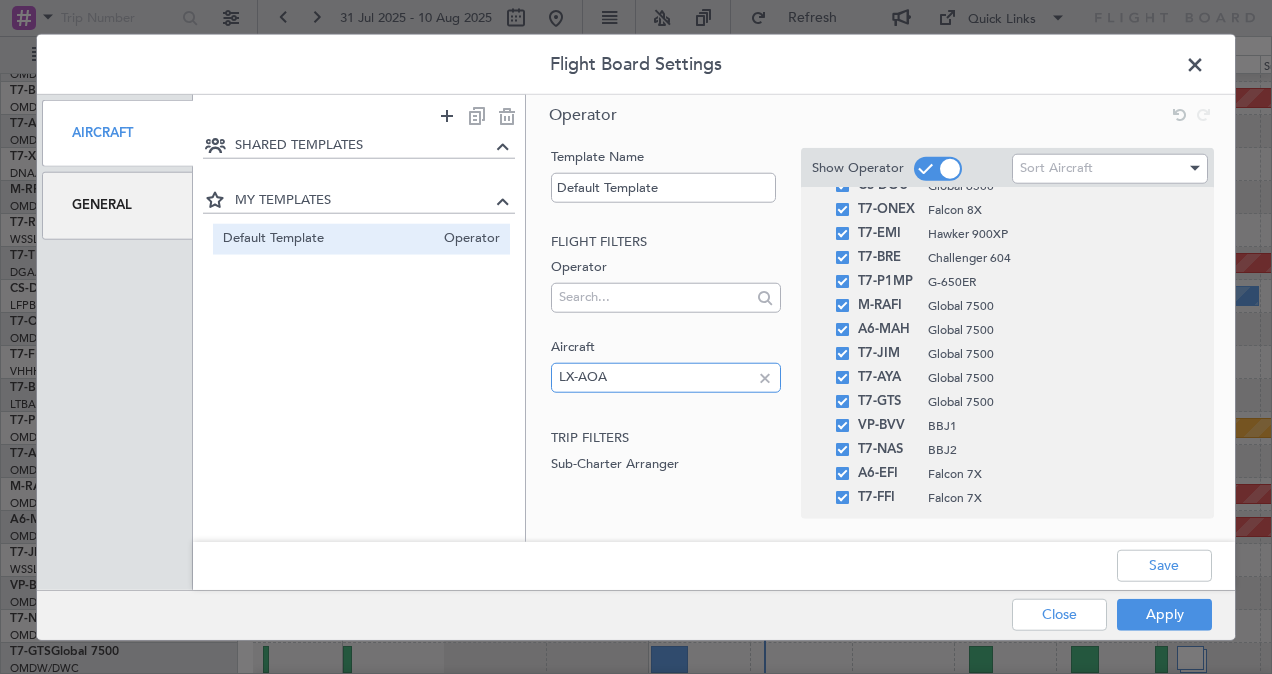click on "LX-AOA" at bounding box center (654, 377) 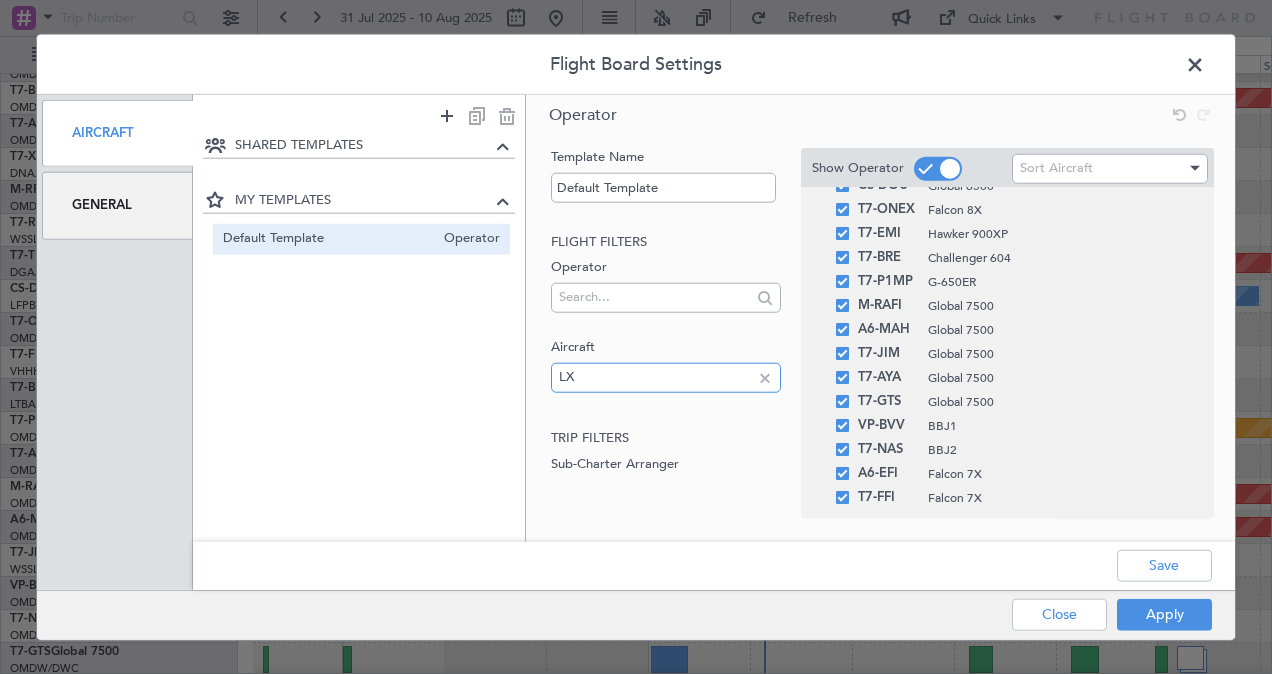 type on "L" 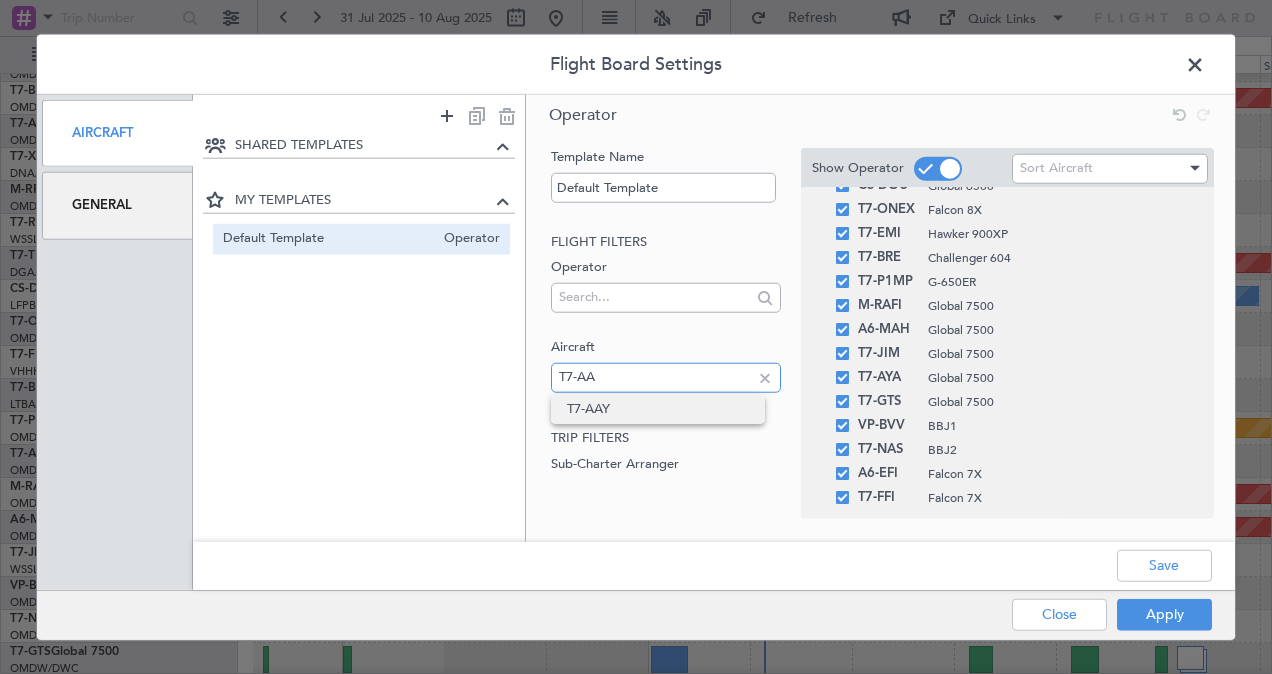 type on "T7-AA" 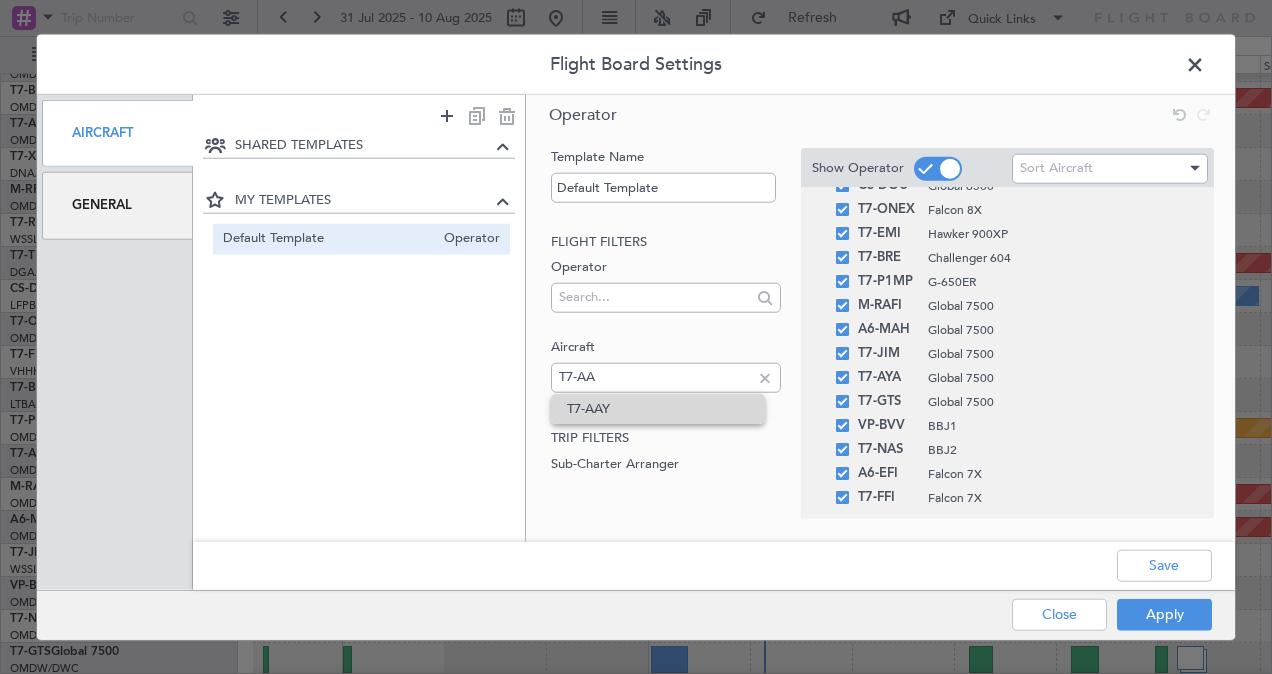 click on "T7-AAY" at bounding box center [658, 409] 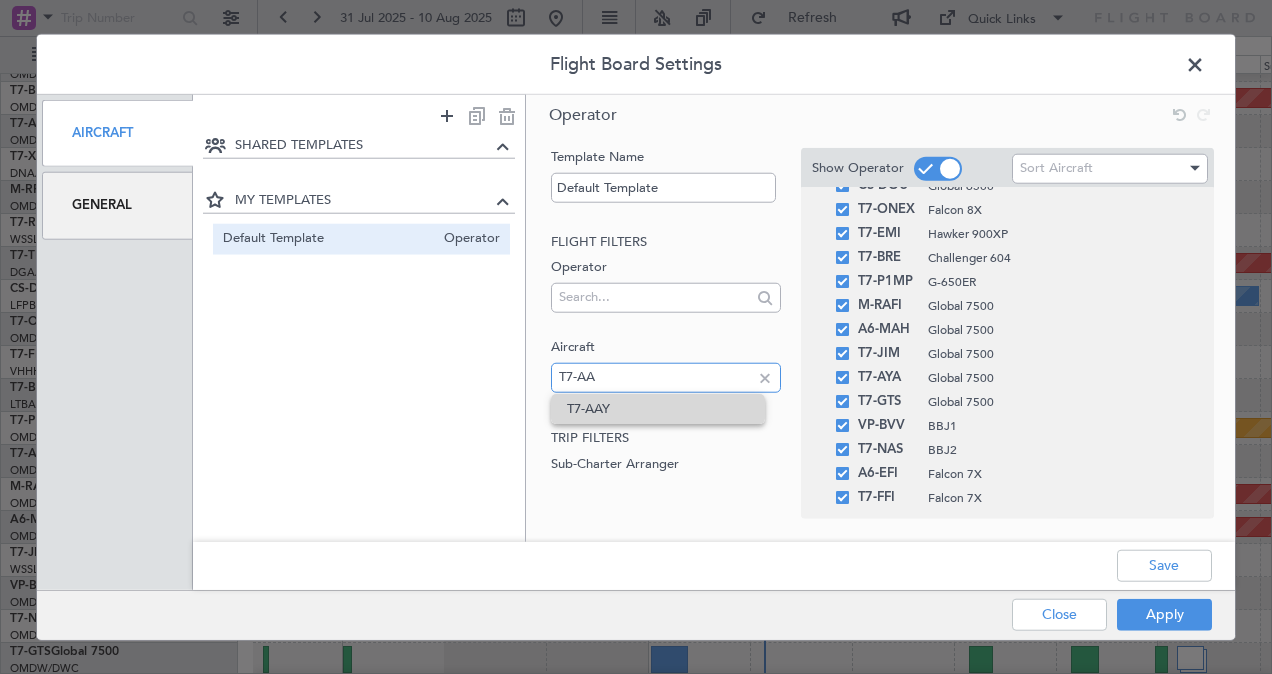type 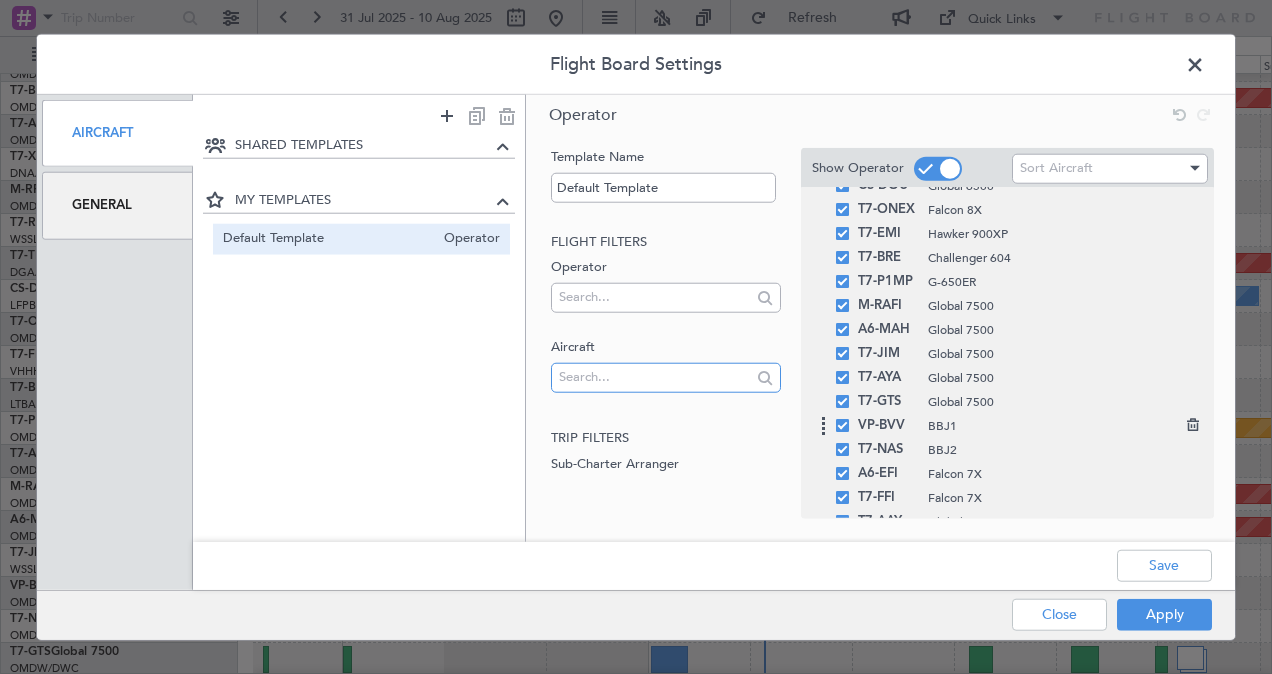 scroll, scrollTop: 473, scrollLeft: 0, axis: vertical 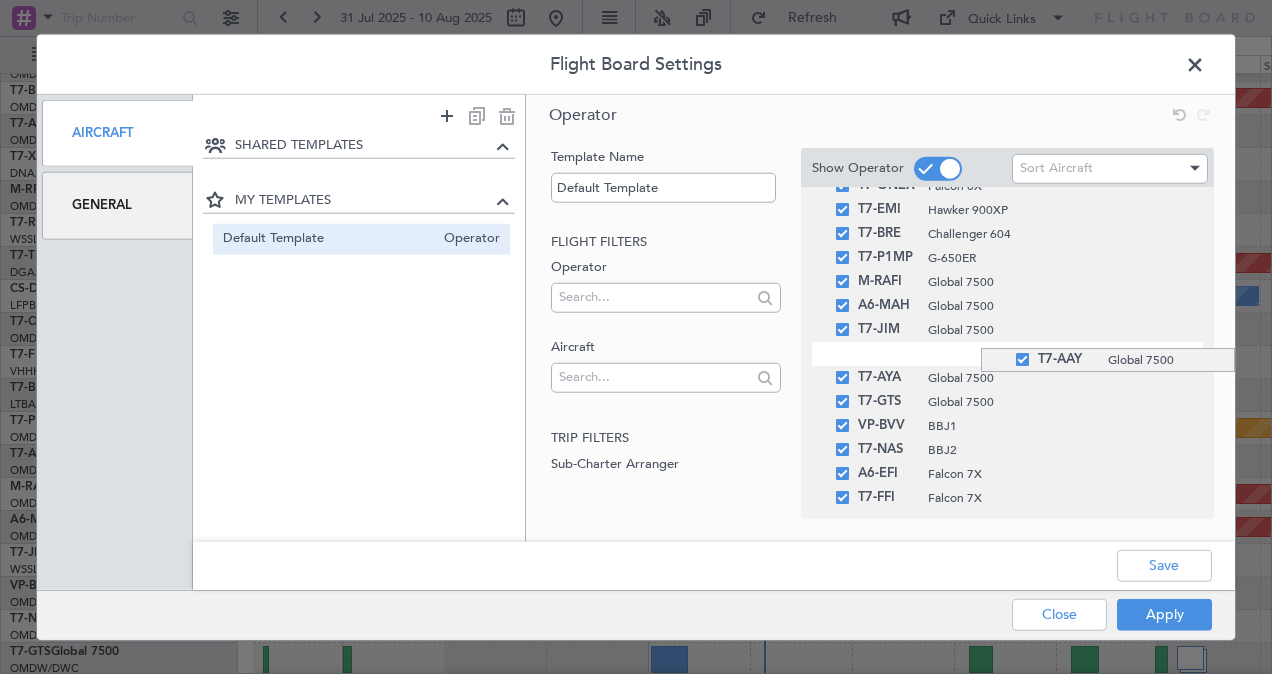 drag, startPoint x: 981, startPoint y: 504, endPoint x: 1020, endPoint y: 348, distance: 160.80112 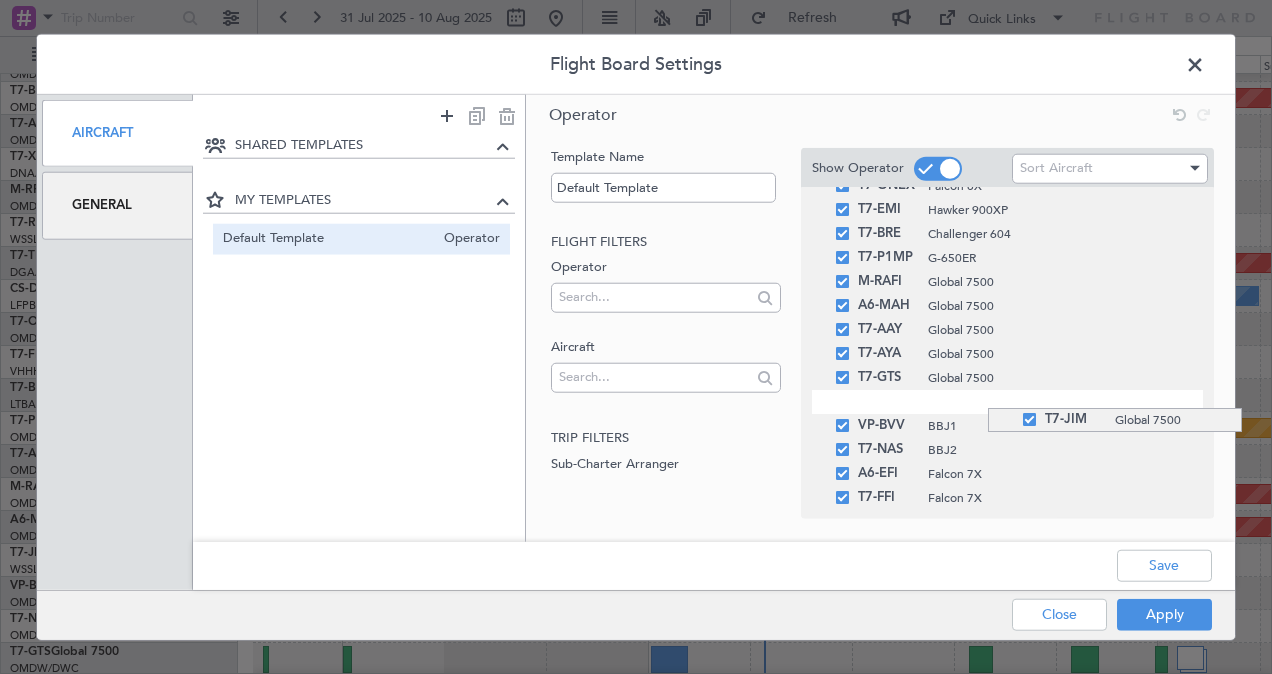 drag, startPoint x: 988, startPoint y: 334, endPoint x: 986, endPoint y: 408, distance: 74.02702 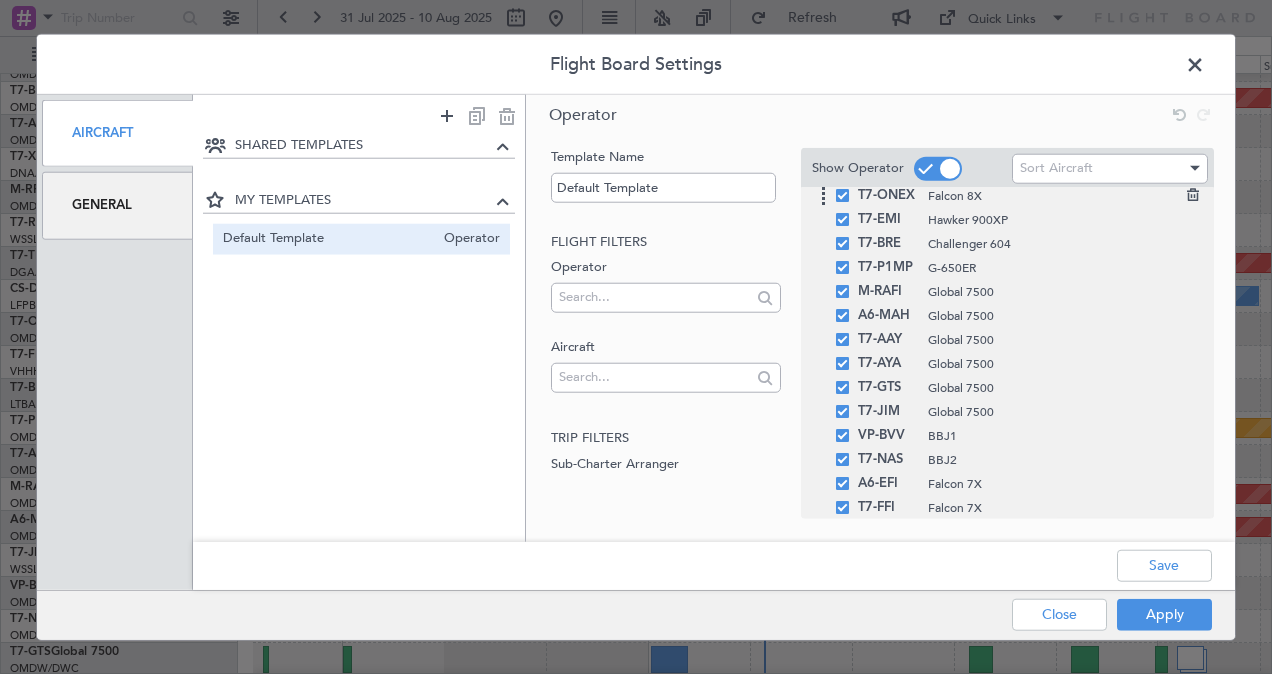 scroll, scrollTop: 473, scrollLeft: 0, axis: vertical 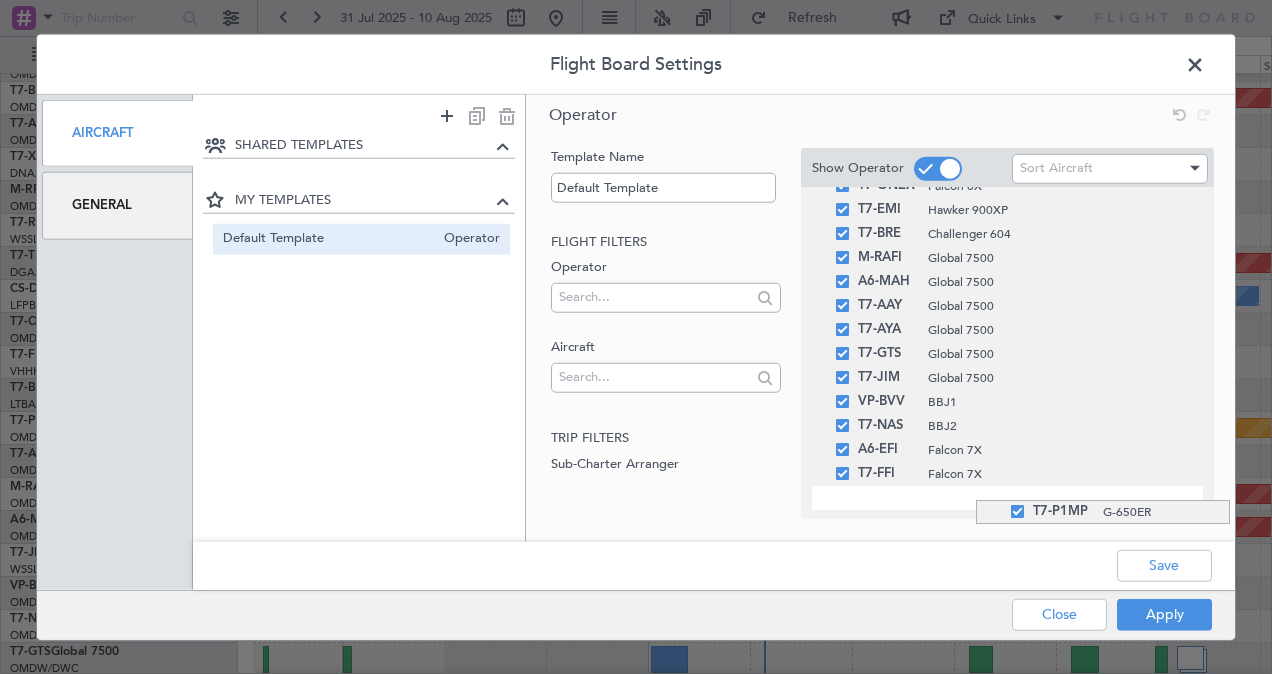 drag, startPoint x: 976, startPoint y: 262, endPoint x: 998, endPoint y: 500, distance: 239.01465 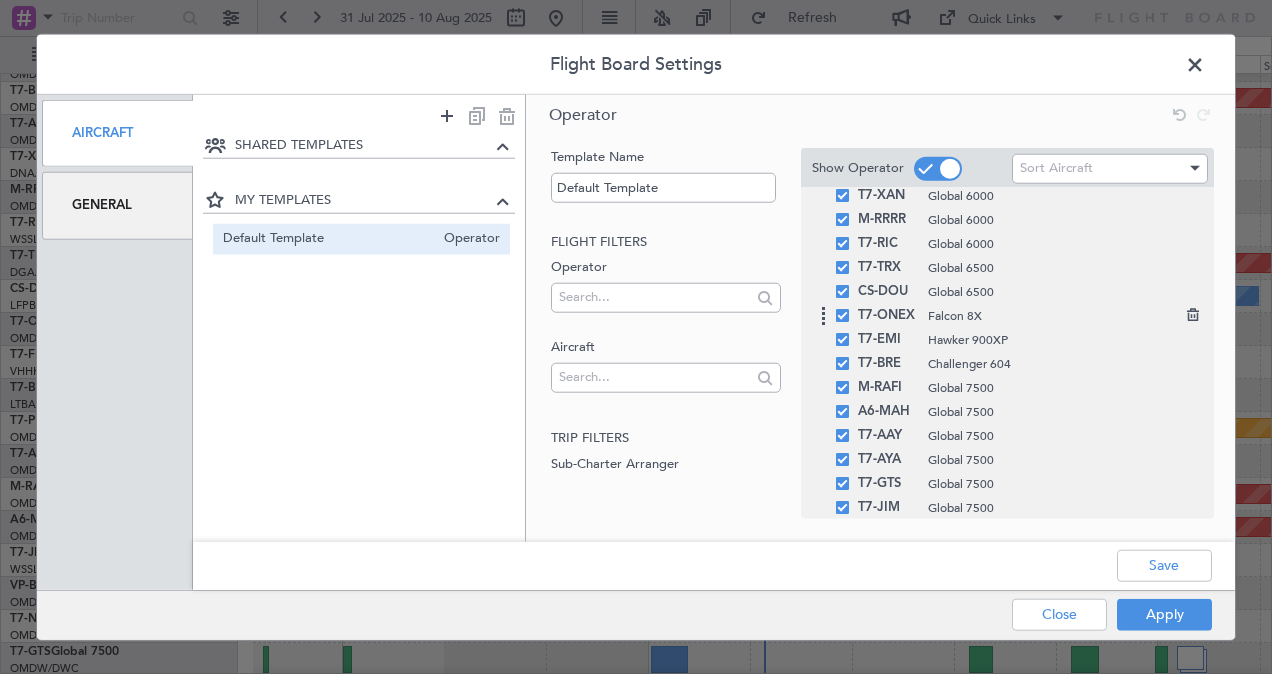 scroll, scrollTop: 344, scrollLeft: 0, axis: vertical 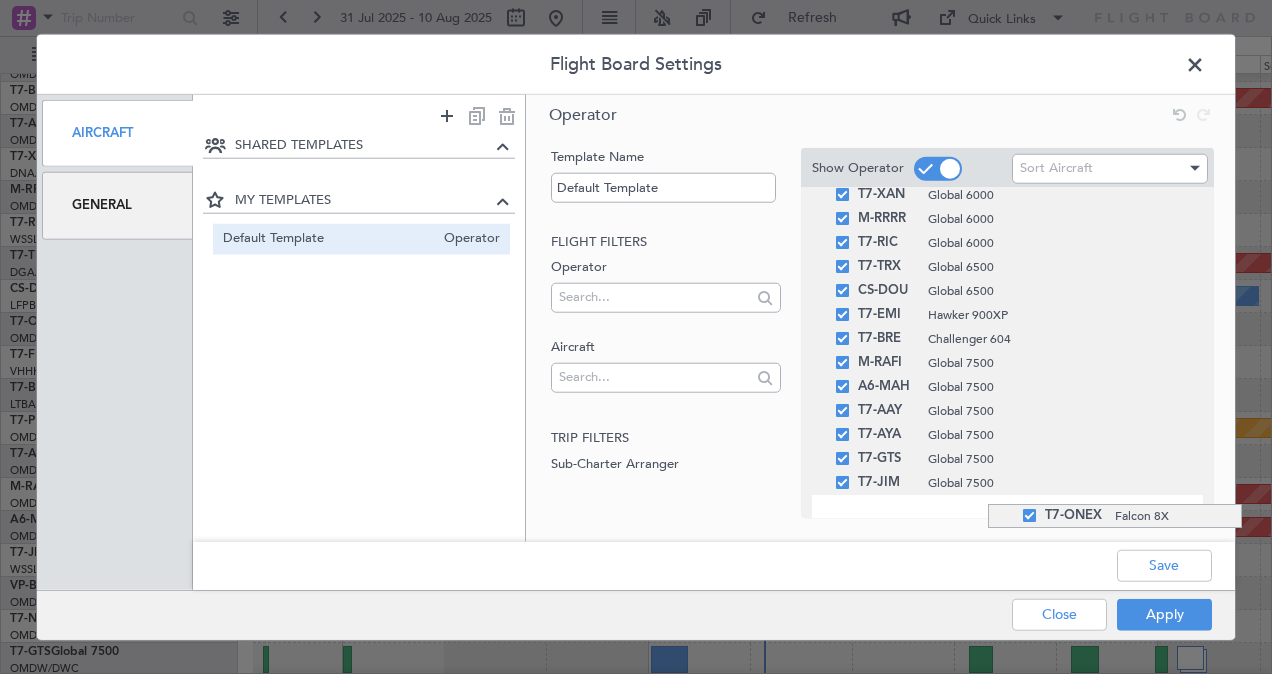 drag, startPoint x: 988, startPoint y: 318, endPoint x: 1013, endPoint y: 504, distance: 187.67259 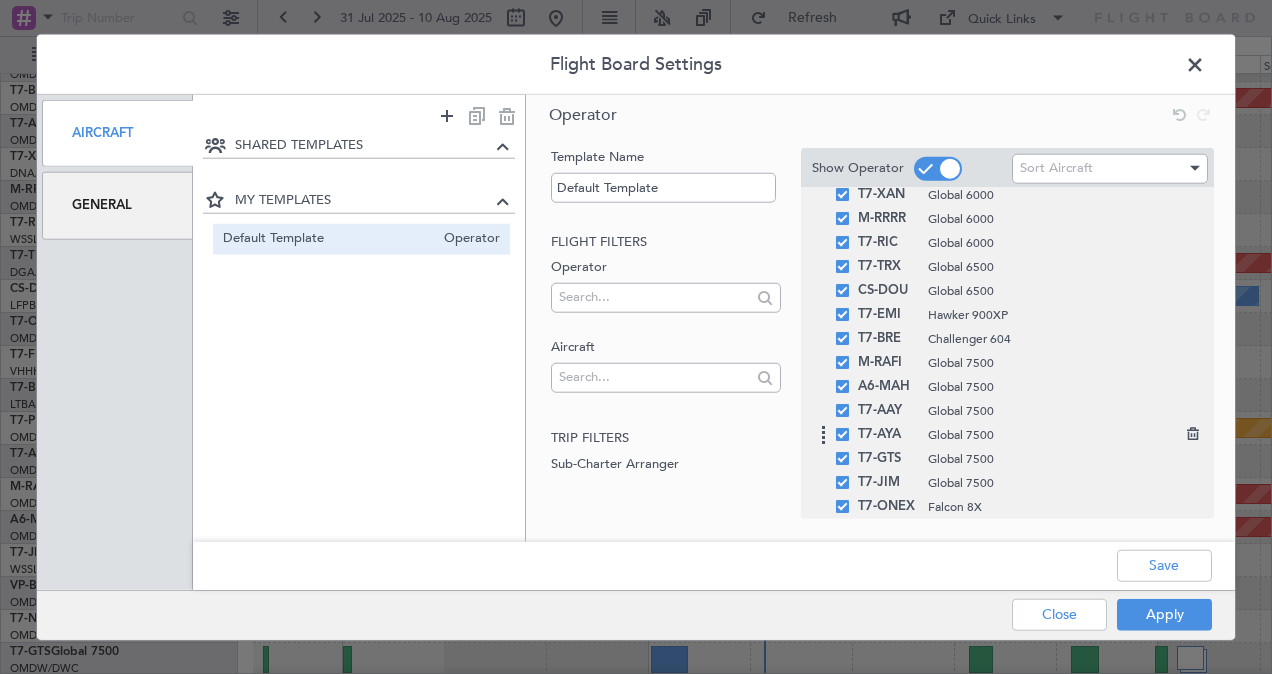 scroll, scrollTop: 473, scrollLeft: 0, axis: vertical 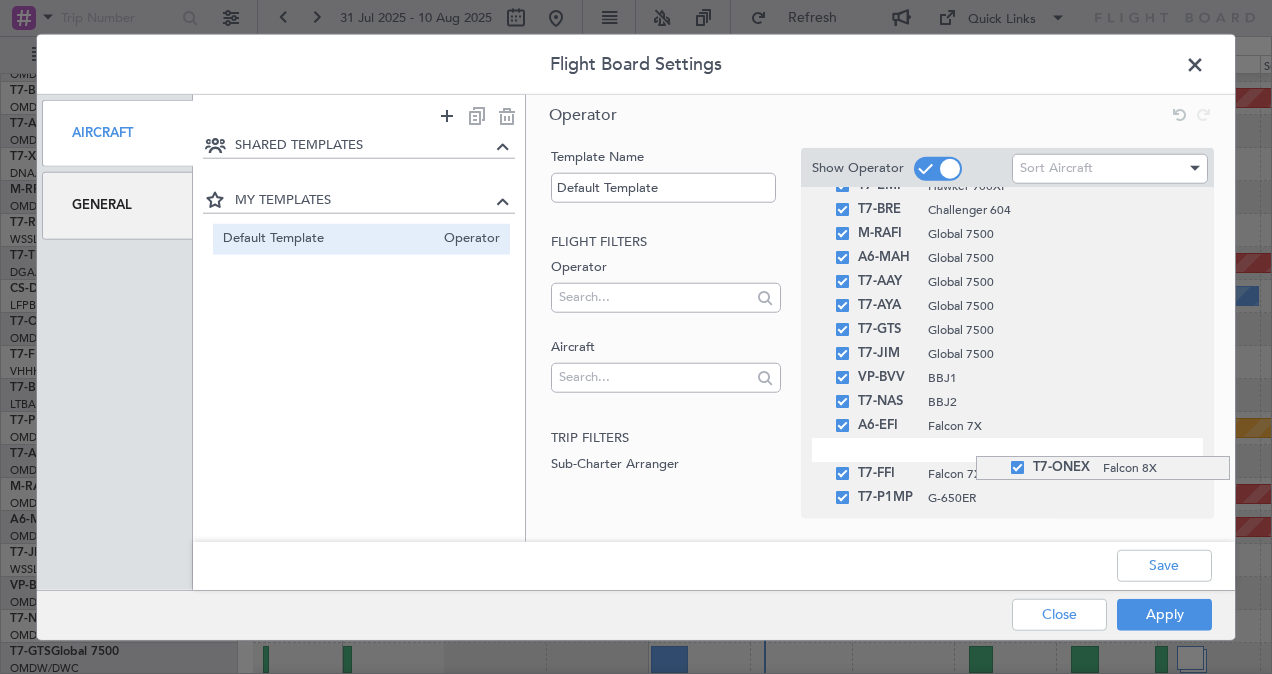 drag, startPoint x: 976, startPoint y: 380, endPoint x: 983, endPoint y: 456, distance: 76.321686 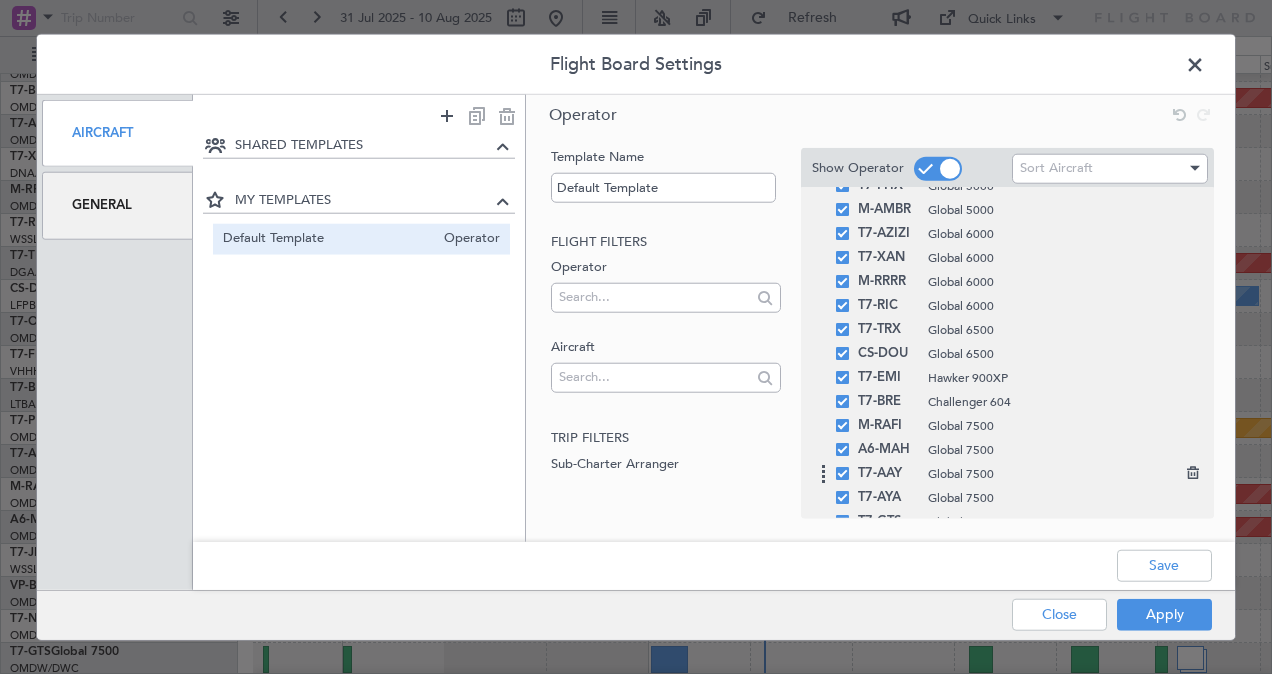scroll, scrollTop: 280, scrollLeft: 0, axis: vertical 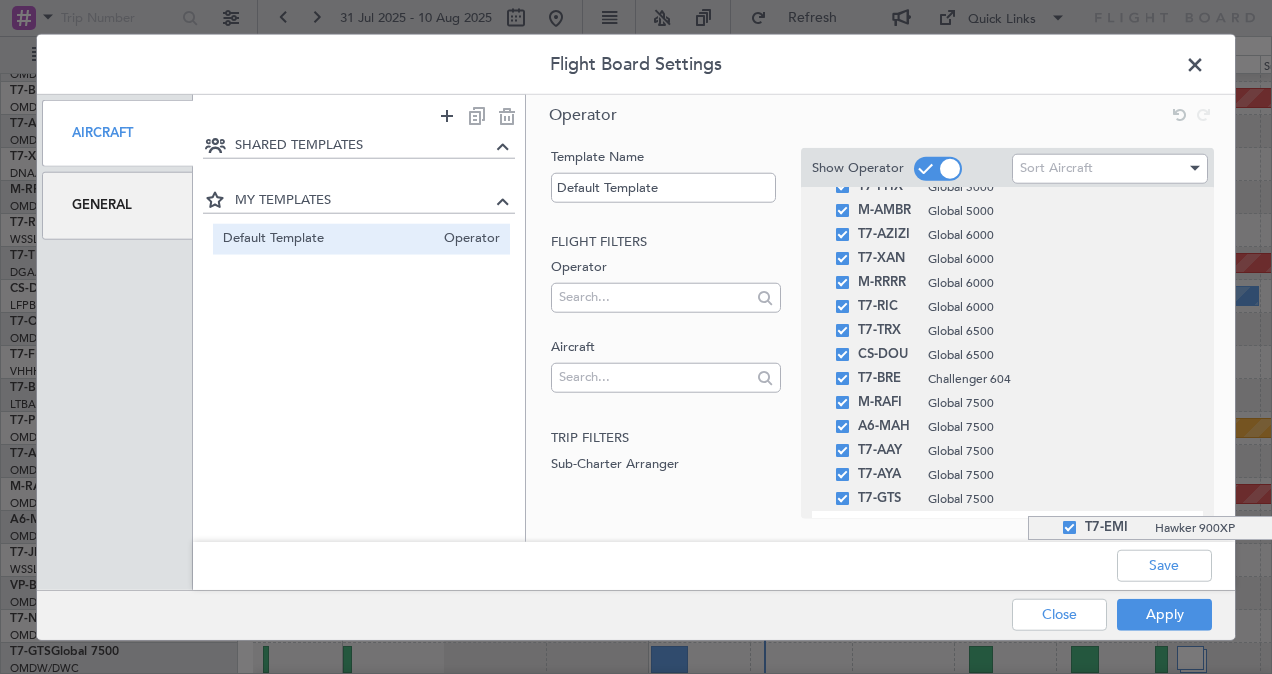 drag, startPoint x: 1028, startPoint y: 384, endPoint x: 1038, endPoint y: 516, distance: 132.37825 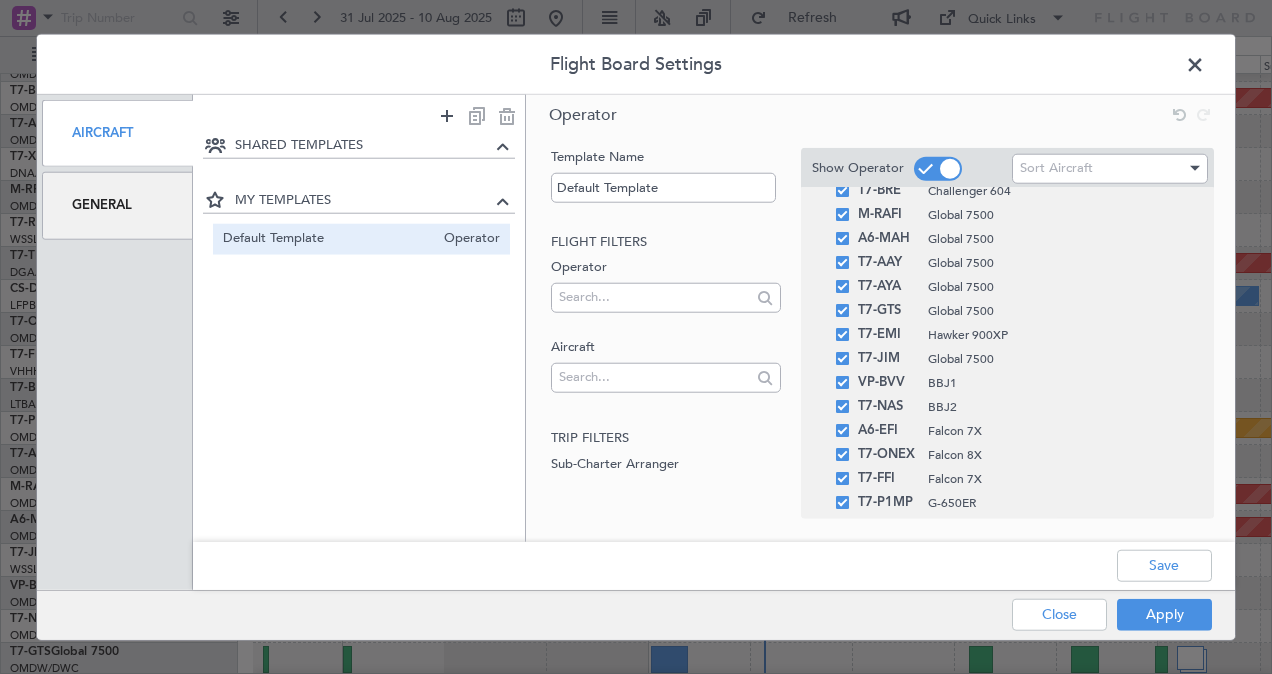 scroll, scrollTop: 473, scrollLeft: 0, axis: vertical 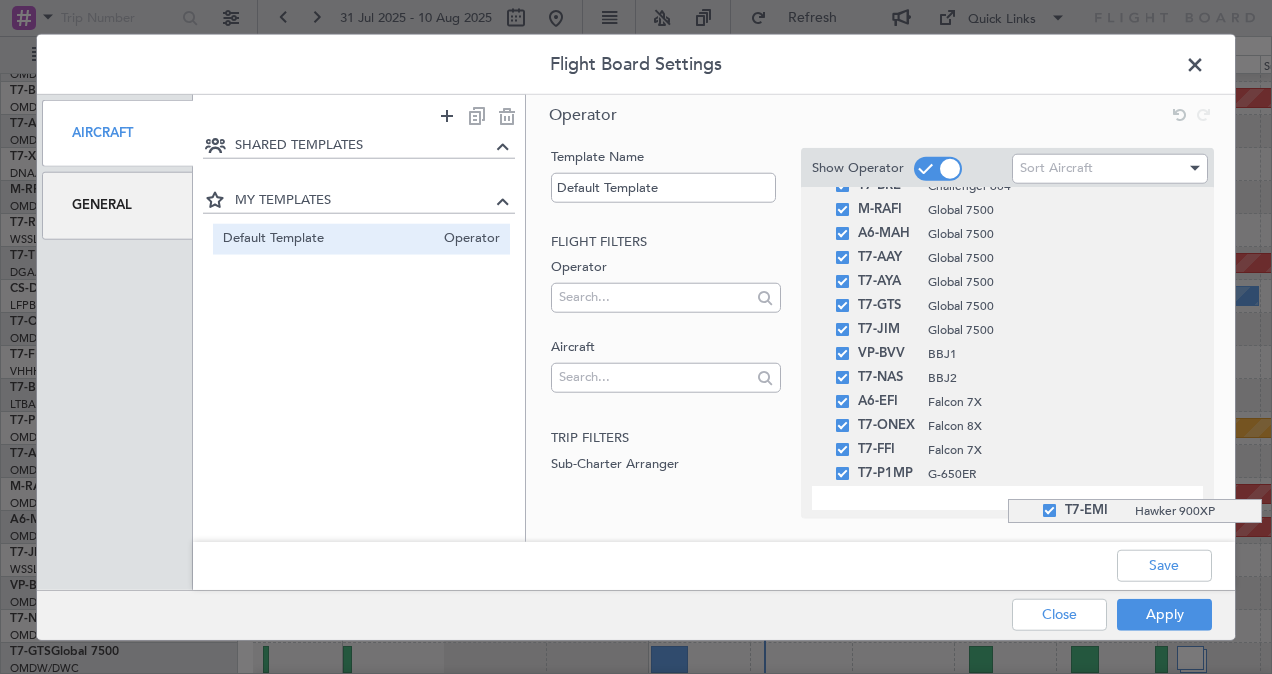 drag, startPoint x: 1008, startPoint y: 334, endPoint x: 996, endPoint y: 499, distance: 165.43579 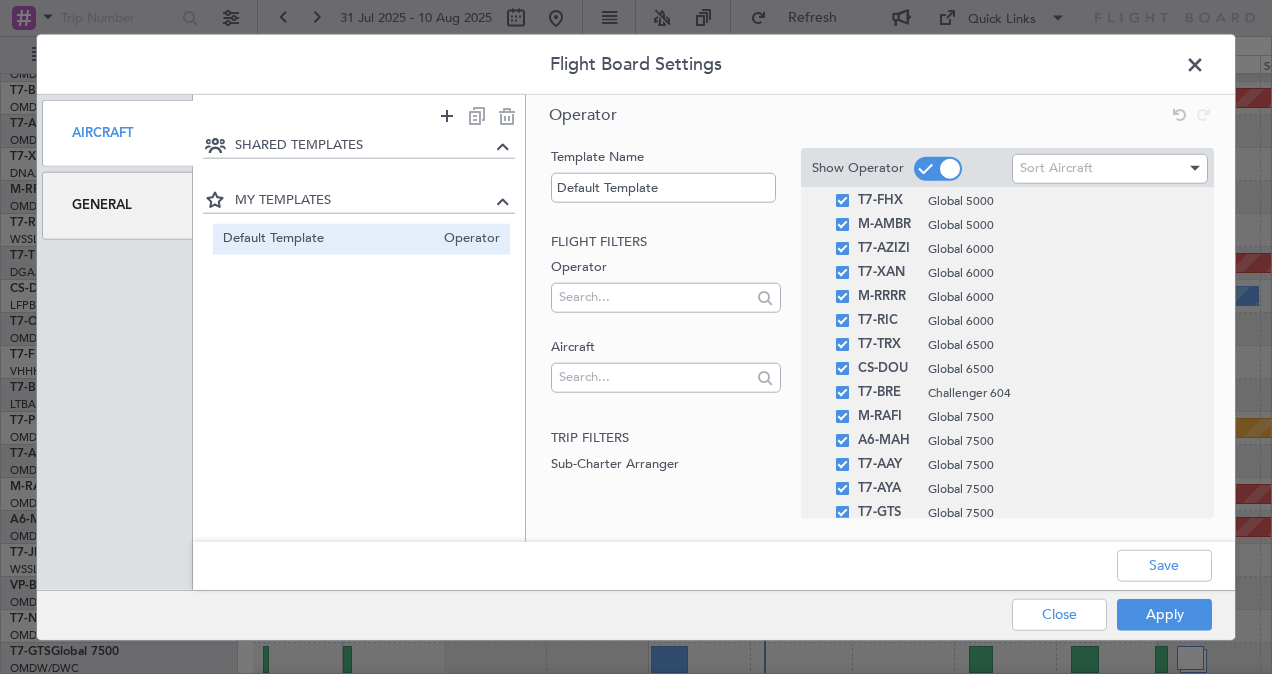 scroll, scrollTop: 263, scrollLeft: 0, axis: vertical 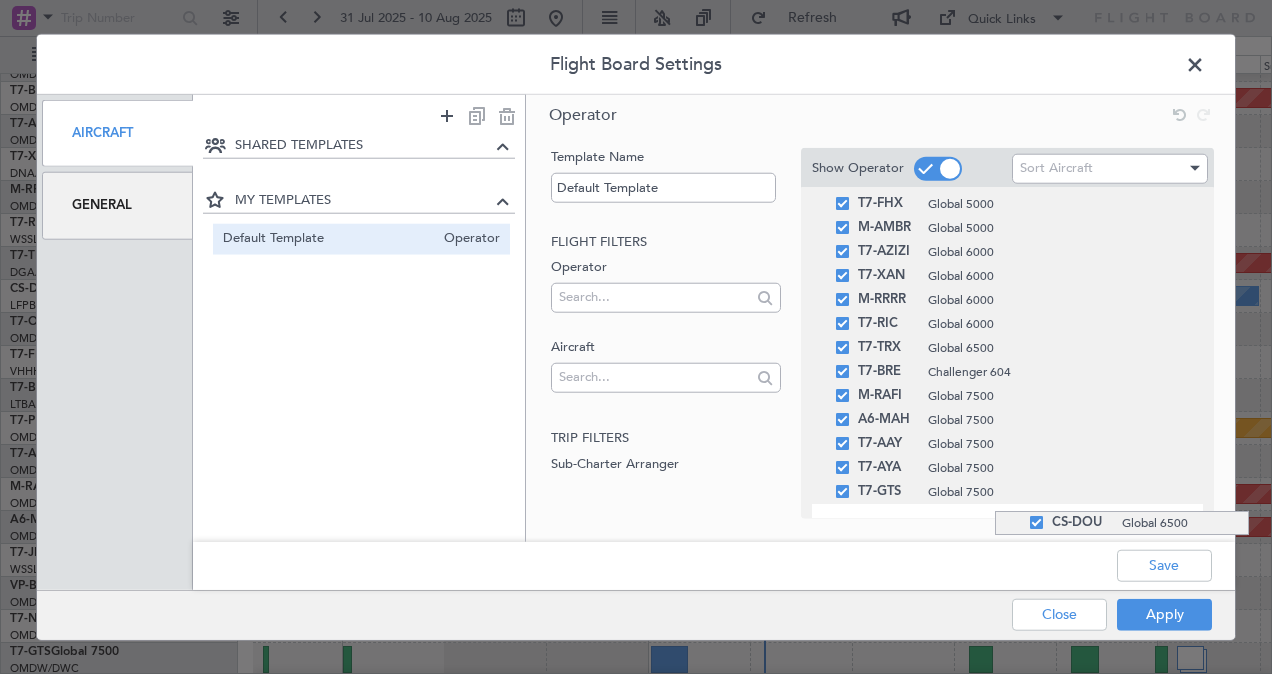 drag, startPoint x: 995, startPoint y: 375, endPoint x: 997, endPoint y: 511, distance: 136.01471 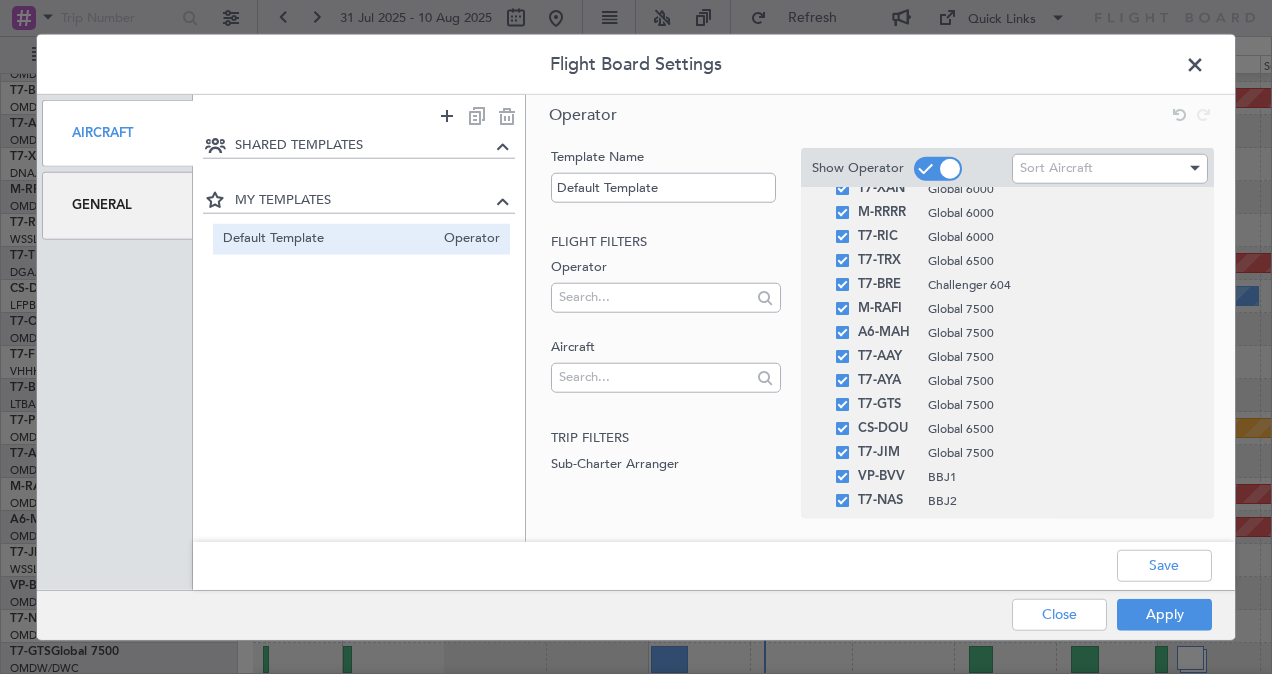scroll, scrollTop: 473, scrollLeft: 0, axis: vertical 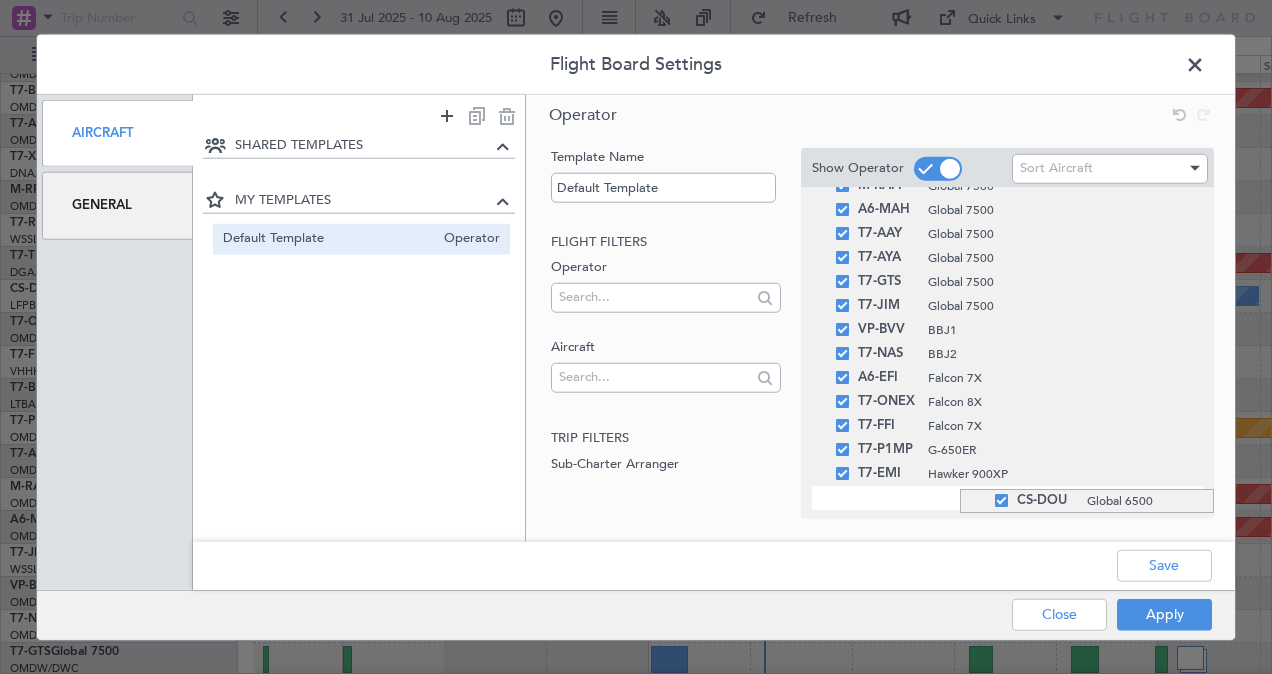 drag, startPoint x: 960, startPoint y: 313, endPoint x: 953, endPoint y: 489, distance: 176.13914 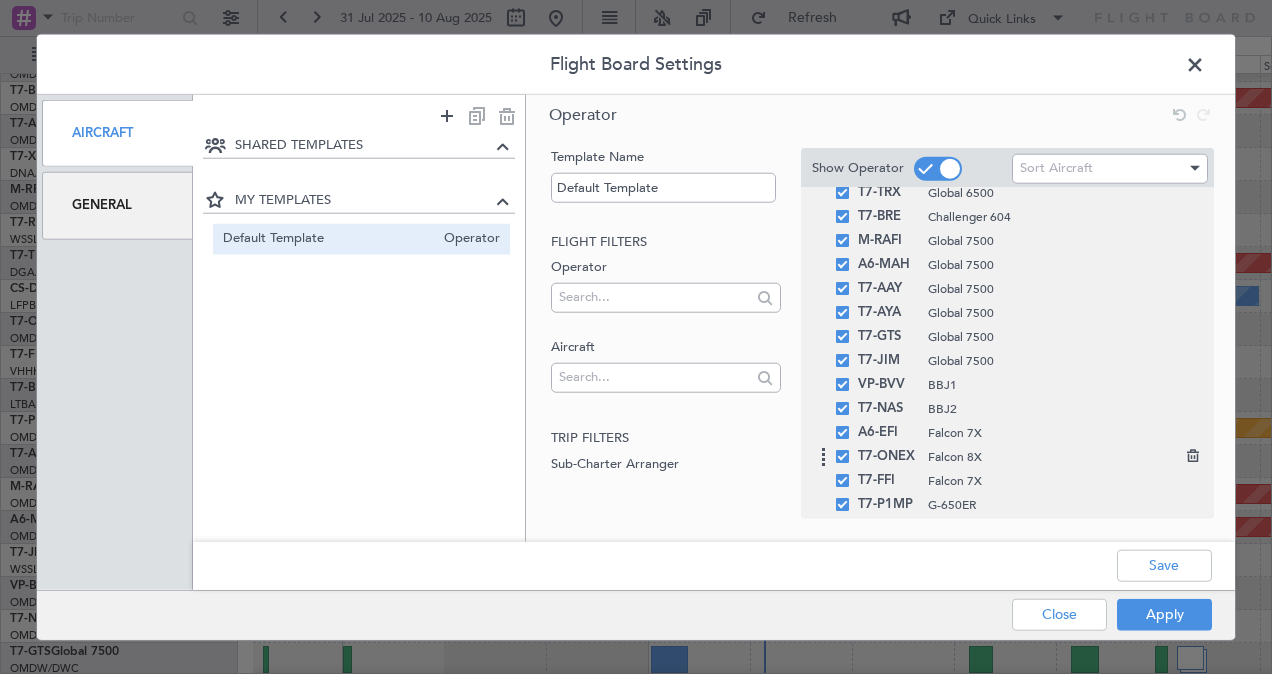 scroll, scrollTop: 417, scrollLeft: 0, axis: vertical 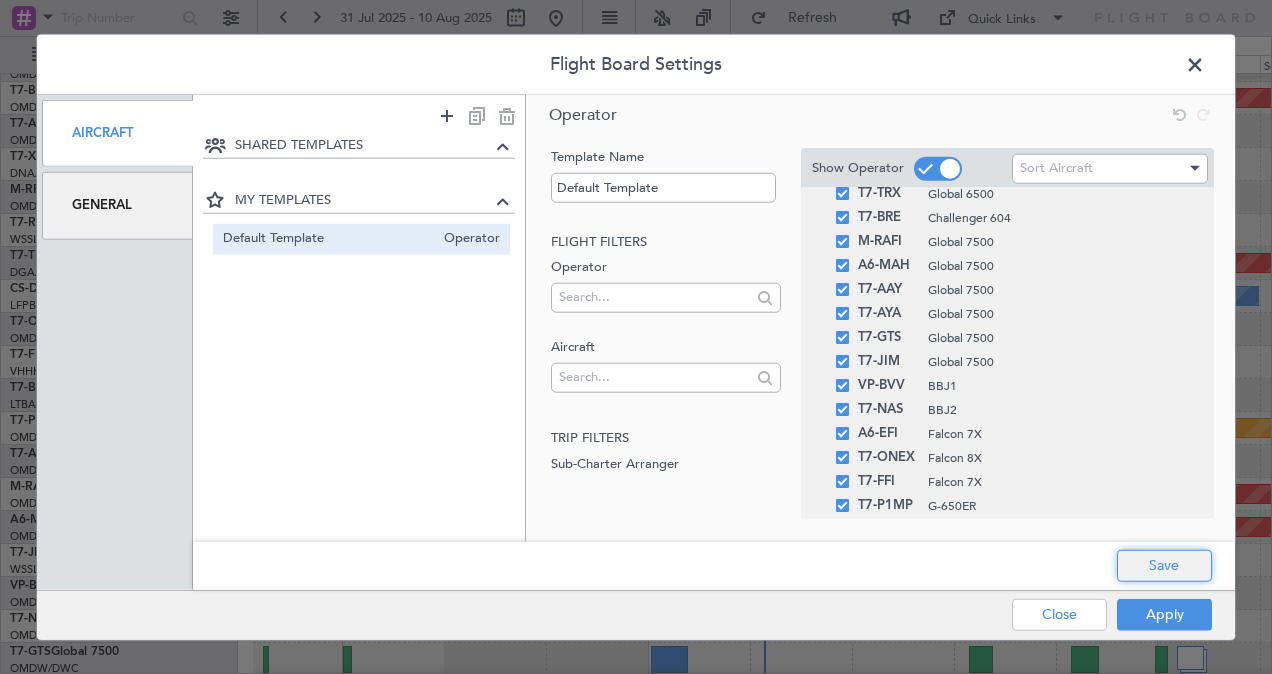 click on "Save" at bounding box center [1164, 565] 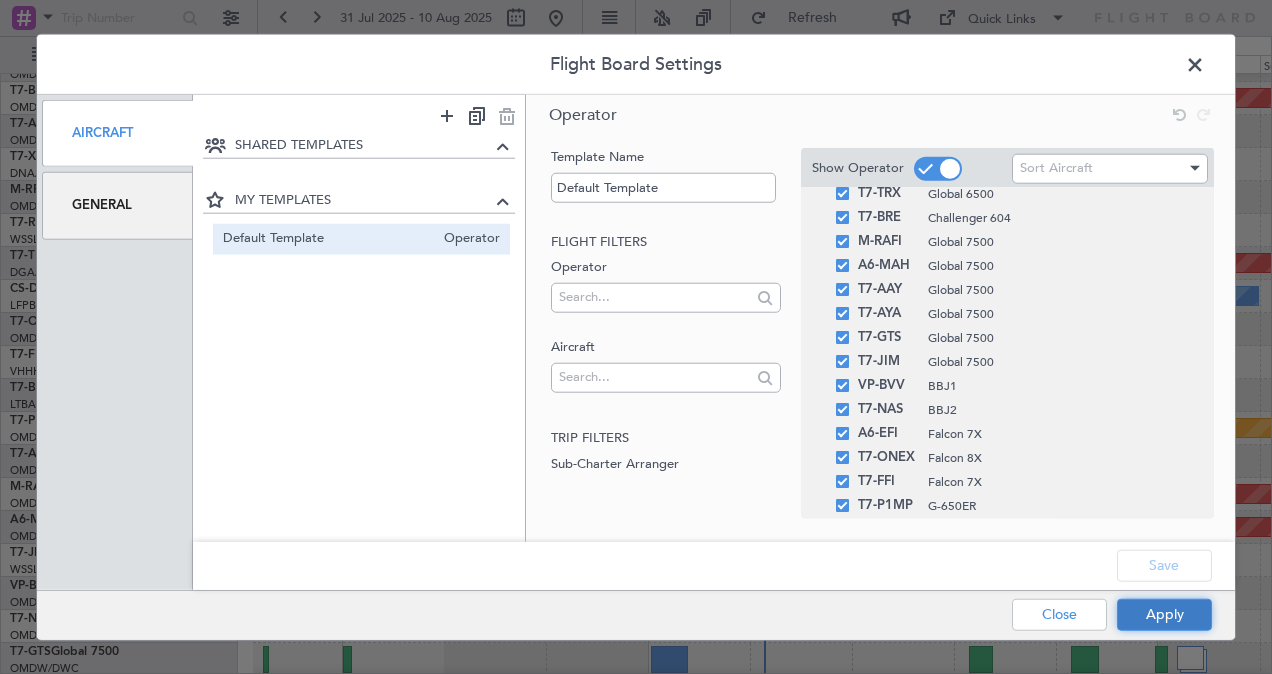 click on "Apply" at bounding box center [1164, 614] 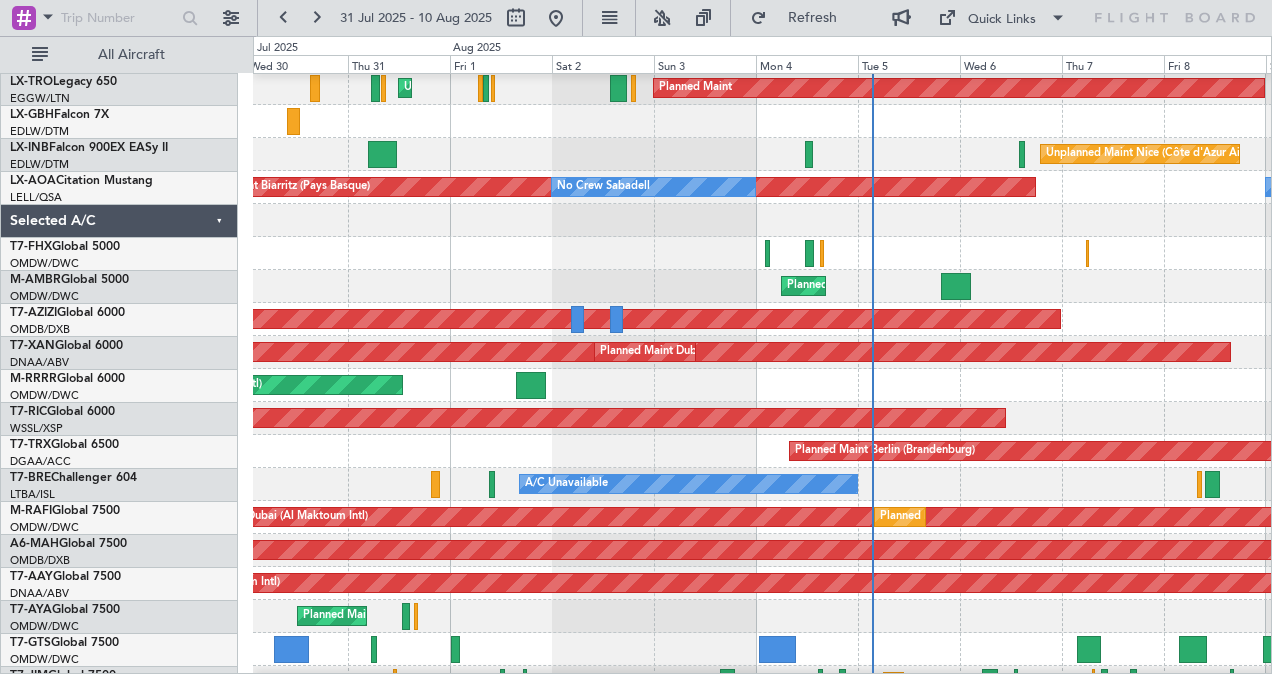 scroll, scrollTop: 35, scrollLeft: 0, axis: vertical 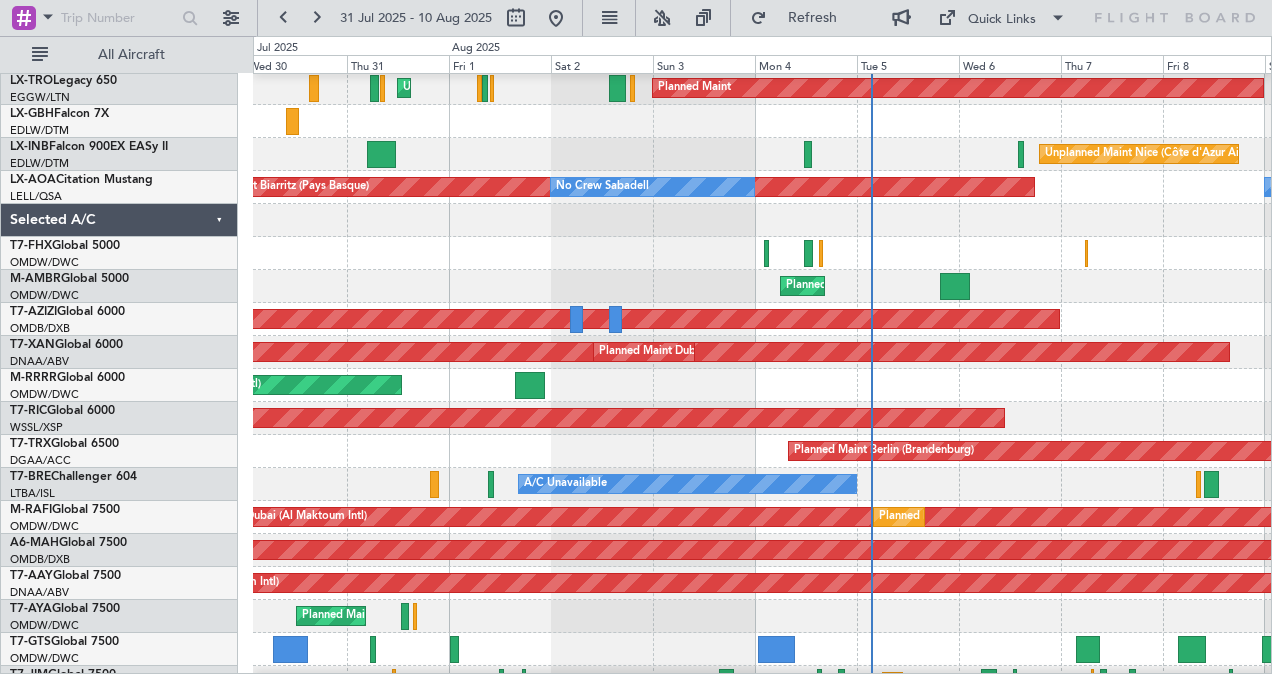 click on "Unplanned Maint Nice (Côte d'Azur Airport)" 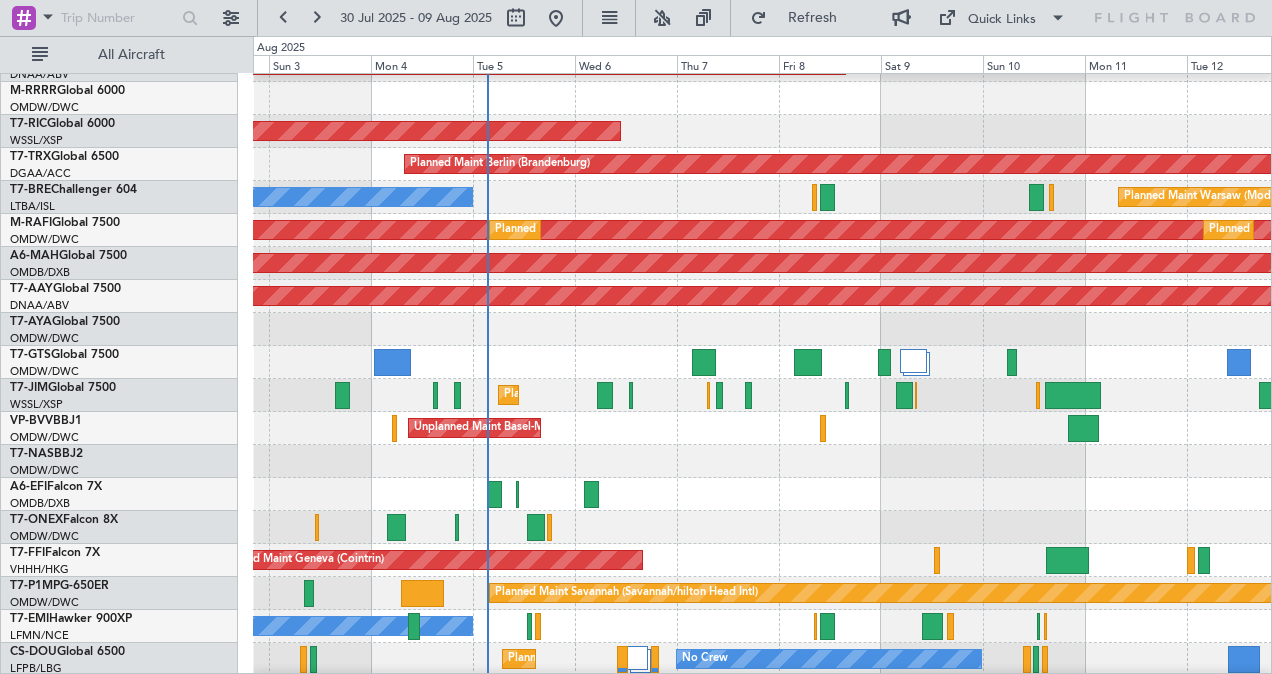 scroll, scrollTop: 322, scrollLeft: 0, axis: vertical 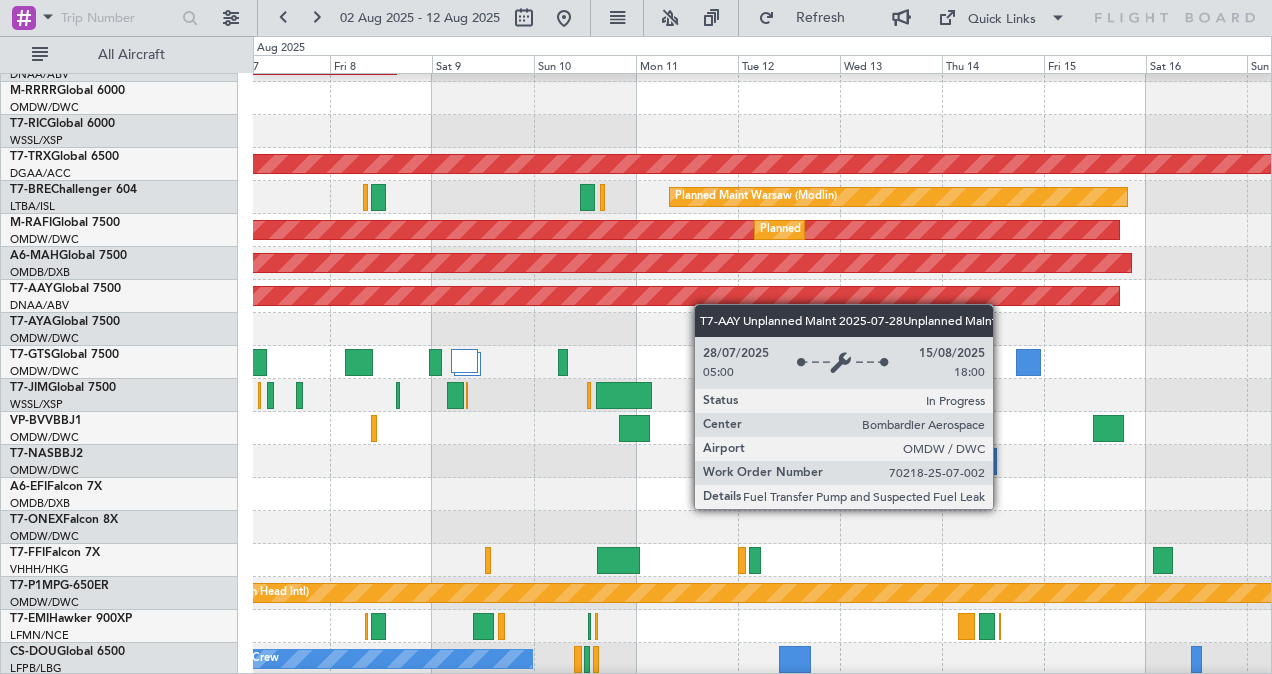 click on "AOG Maint Dubai (Dubai Intl)
Unplanned Maint Dubai (Al Maktoum Intl)
Planned Maint Singapore (Seletar)
Planned Maint Berlin (Brandenburg)
Planned Maint Warsaw (Modlin)
A/C Unavailable
Planned Maint Dubai (Al Maktoum Intl)
Planned Maint Dubai (Al Maktoum Intl)
Planned Maint Dubai (Al Maktoum Intl)
Planned Maint Dubai (Dubai Intl)
Unplanned Maint Dubai (Al Maktoum Intl)
Planned Maint Dubai (Al Maktoum Intl)
Unplanned Maint Basel-Mulhouse
Planned Maint Geneva (Cointrin)
Planned Maint Savannah (Savannah/hilton Head Intl)
A/C Unavailable
No Crew
Planned Maint" 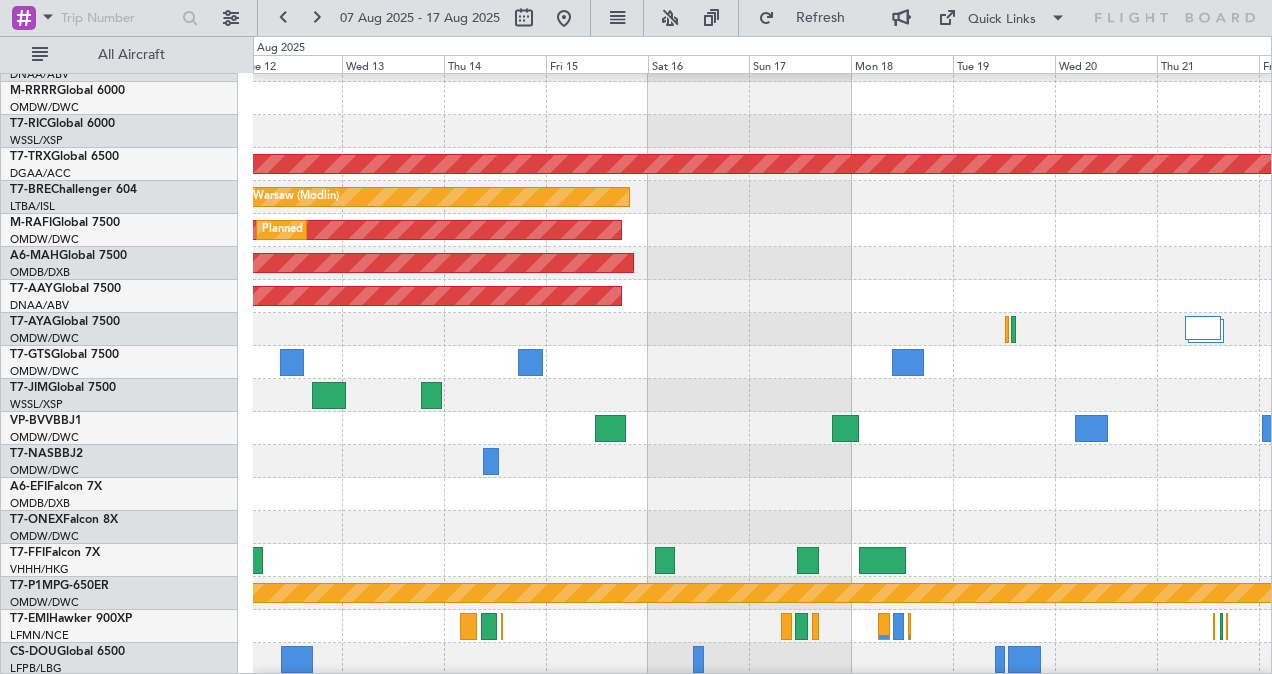 scroll, scrollTop: 322, scrollLeft: 0, axis: vertical 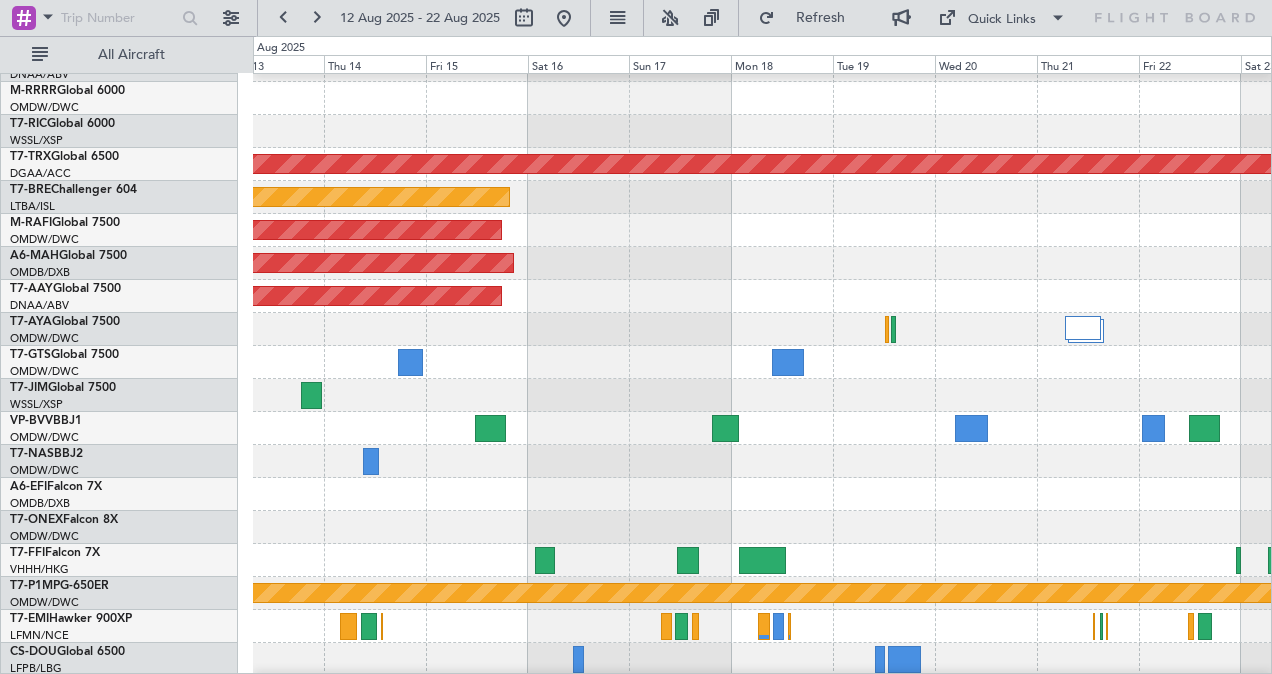click on "Planned Maint Berlin (Brandenburg)
Planned Maint Warsaw (Modlin)
Planned Maint Dubai (Al Maktoum Intl)
Planned Maint Dubai (Al Maktoum Intl)
Planned Maint Dubai (Dubai Intl)
Unplanned Maint Dubai (Al Maktoum Intl)
Planned Maint Savannah (Savannah/hilton Head Intl)" 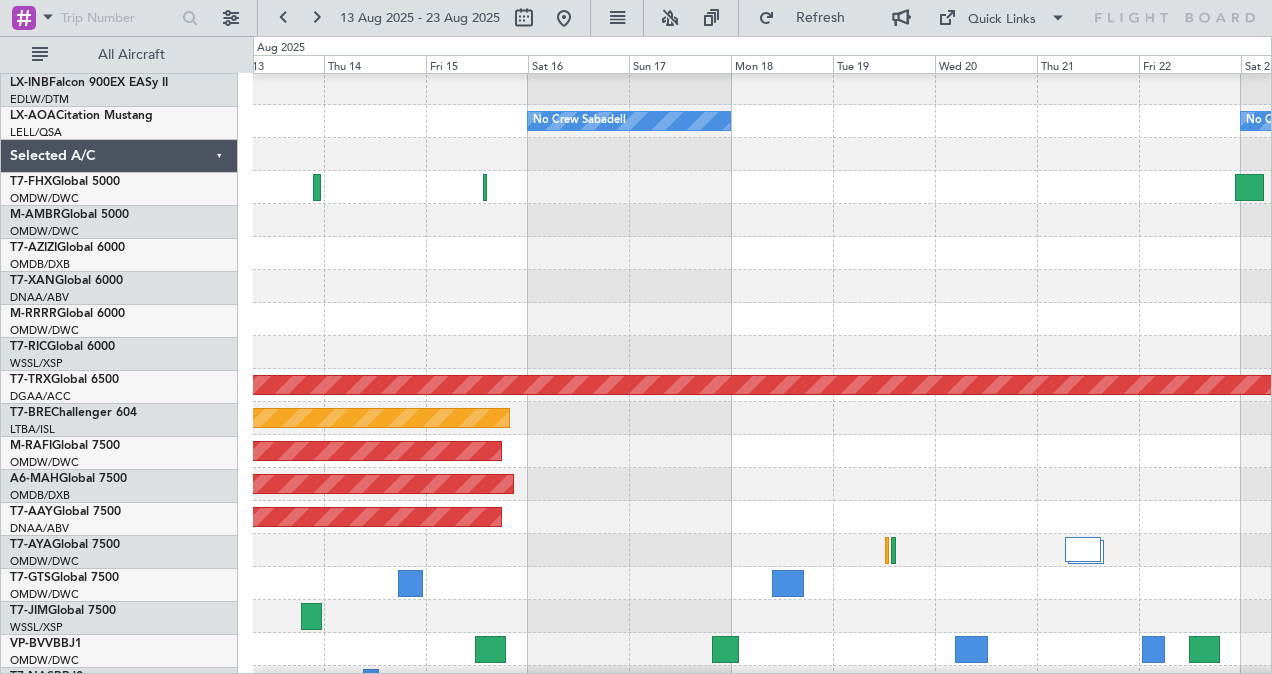 scroll, scrollTop: 100, scrollLeft: 0, axis: vertical 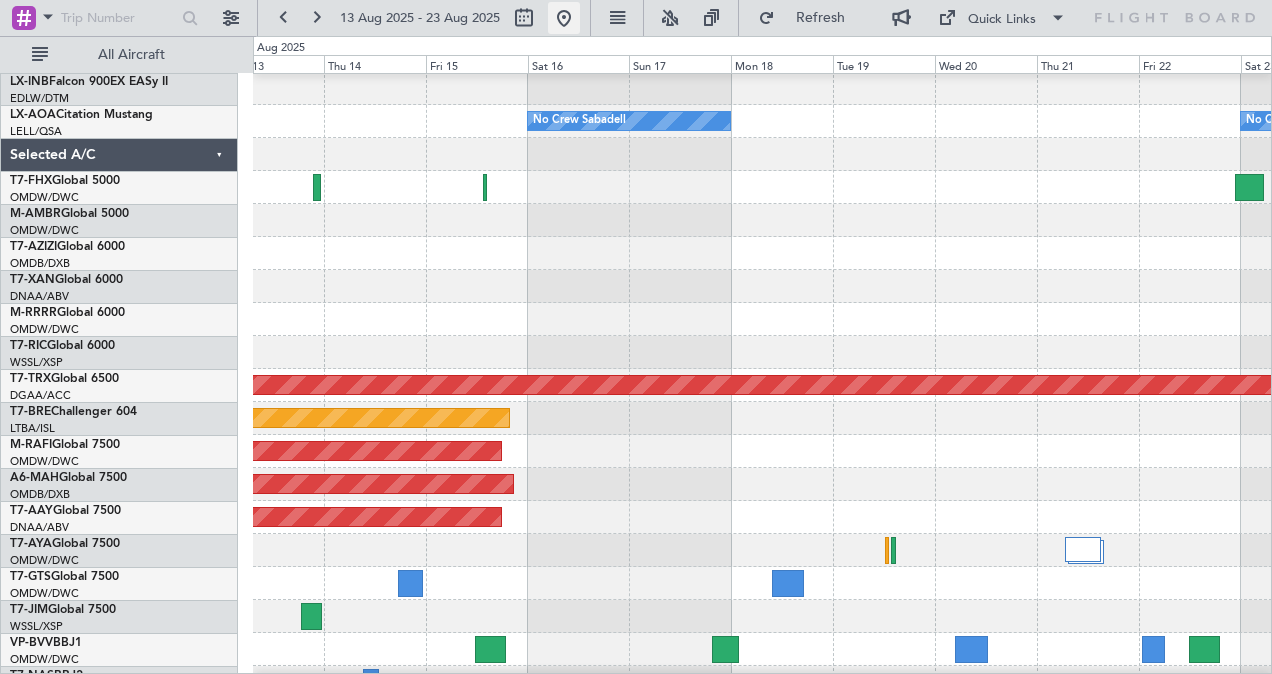 click at bounding box center [564, 18] 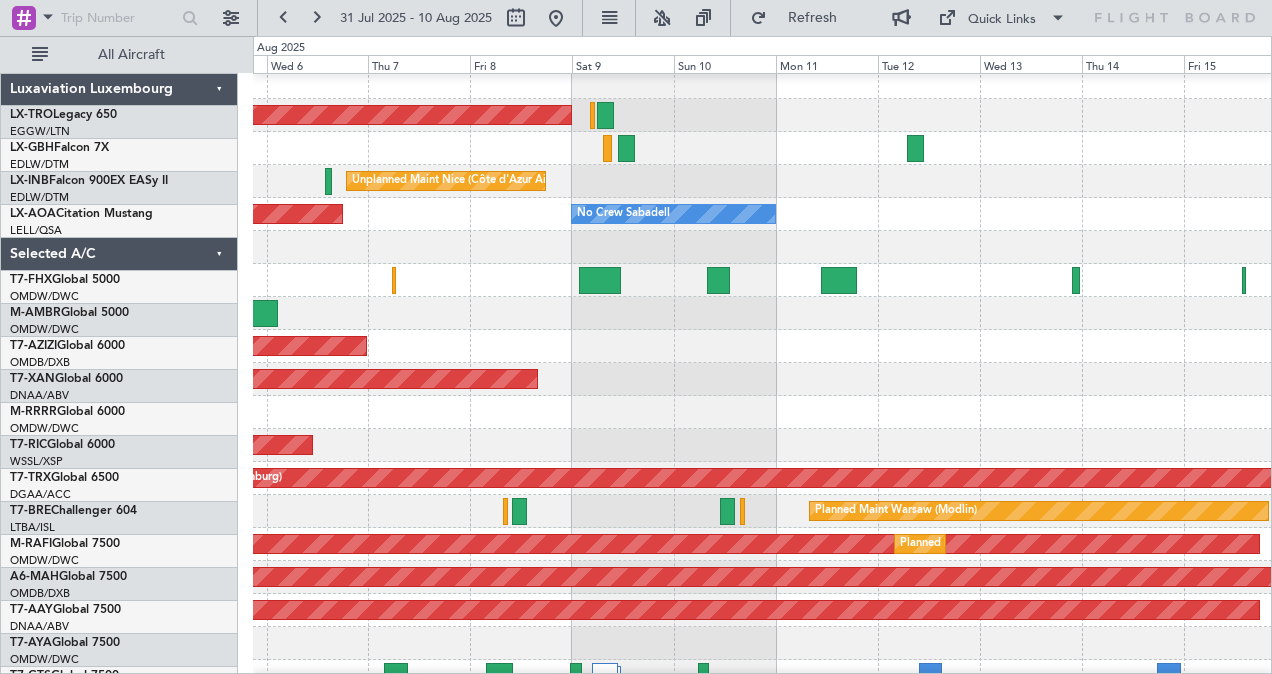 scroll, scrollTop: 0, scrollLeft: 0, axis: both 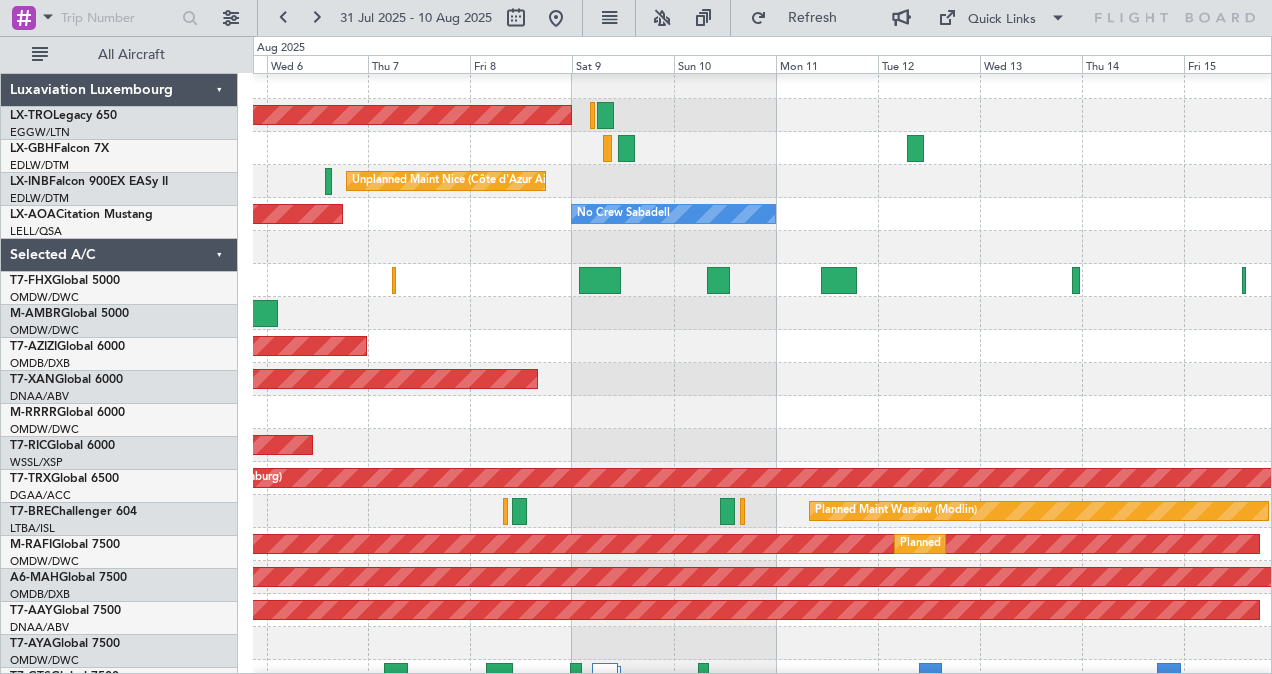 click on "AOG Maint Dubai (Dubai Intl)" 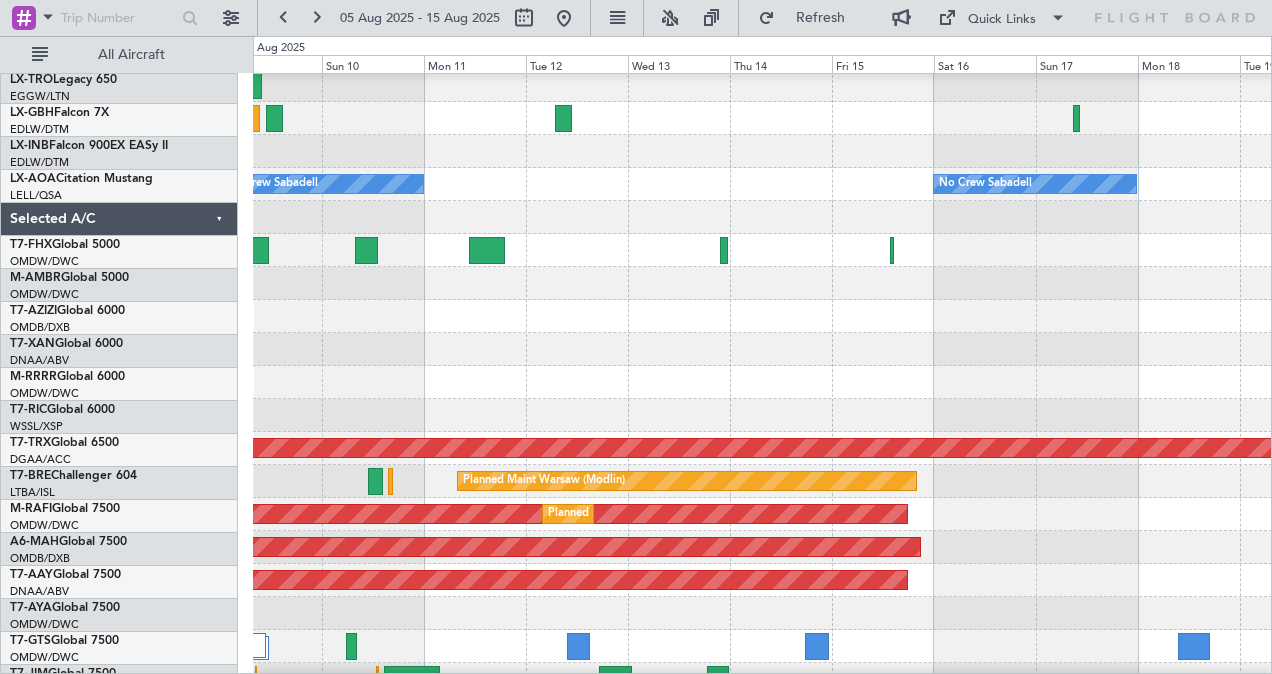 scroll, scrollTop: 34, scrollLeft: 0, axis: vertical 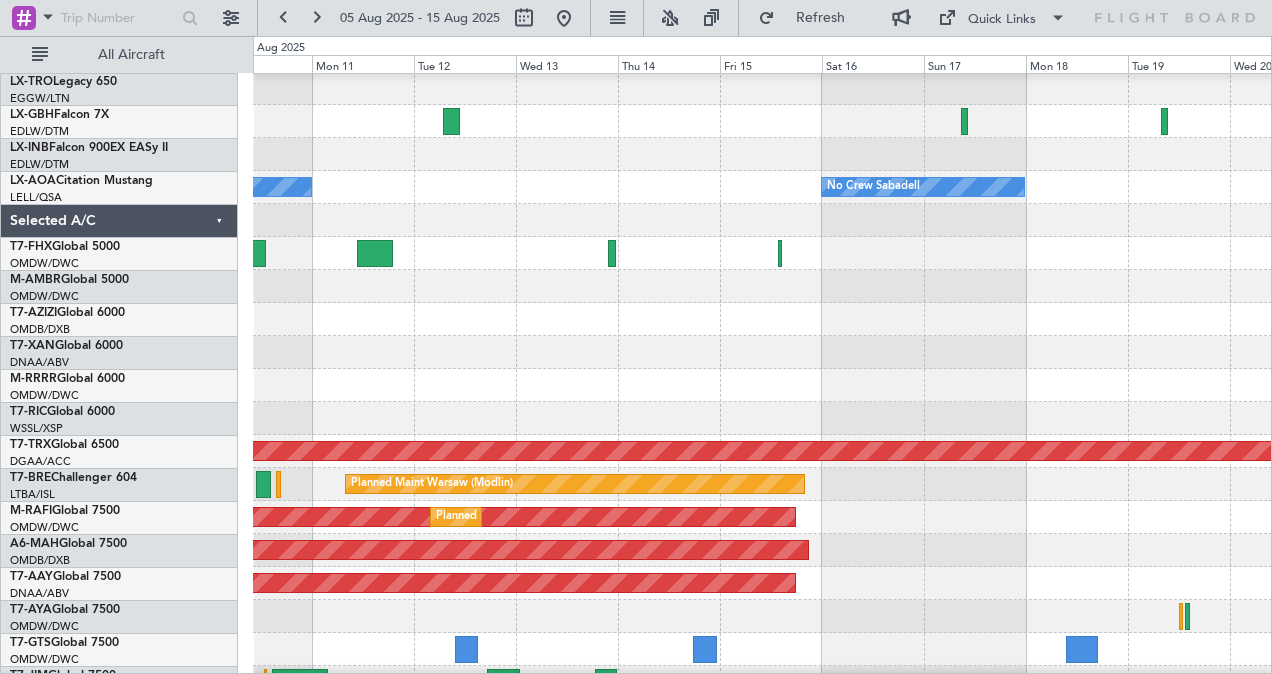 click 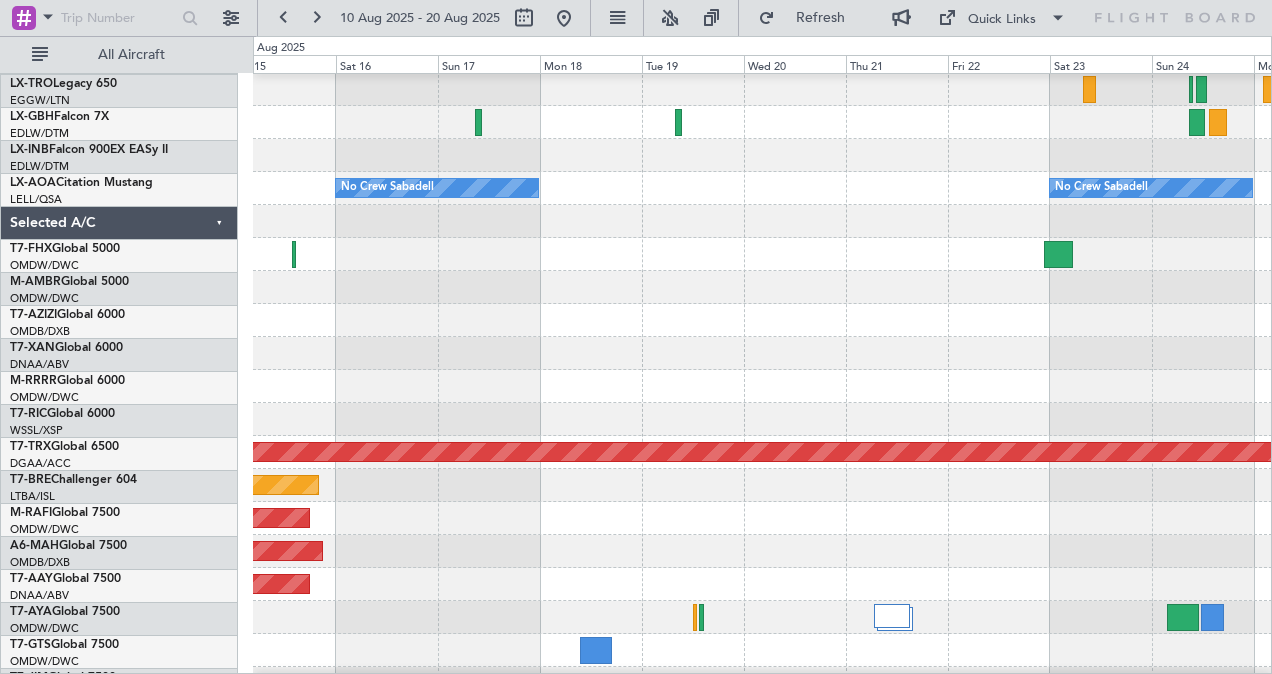 scroll, scrollTop: 32, scrollLeft: 0, axis: vertical 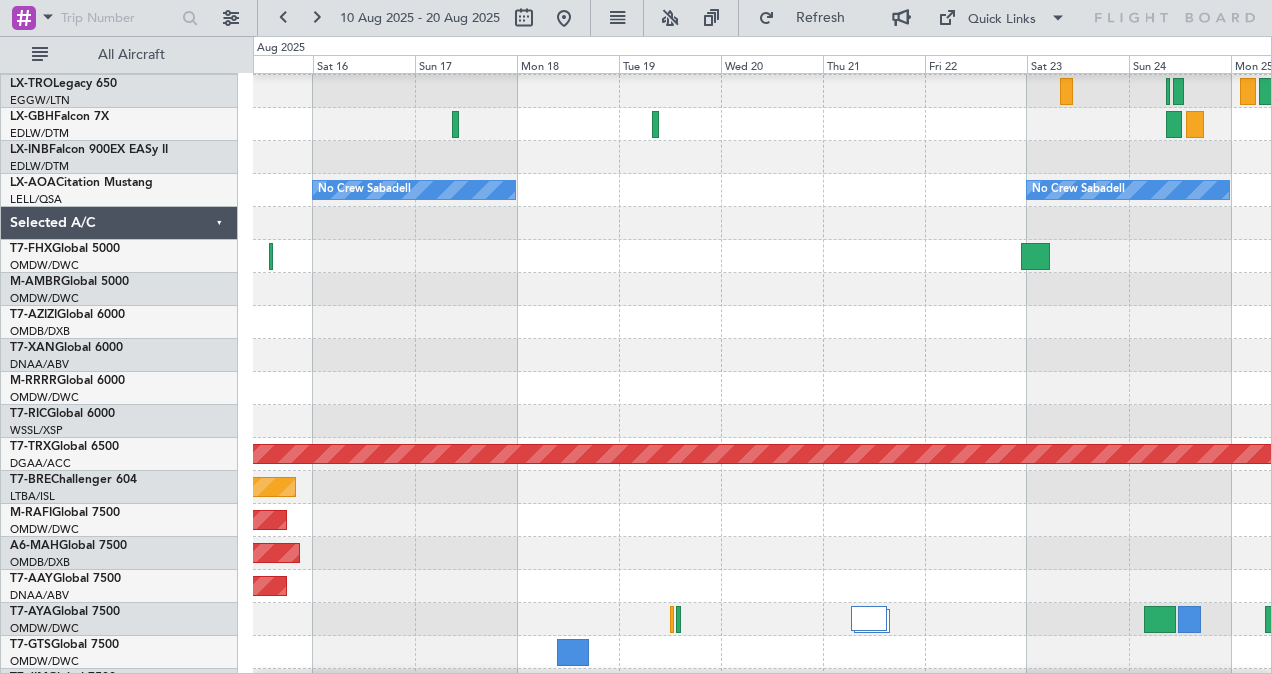 click 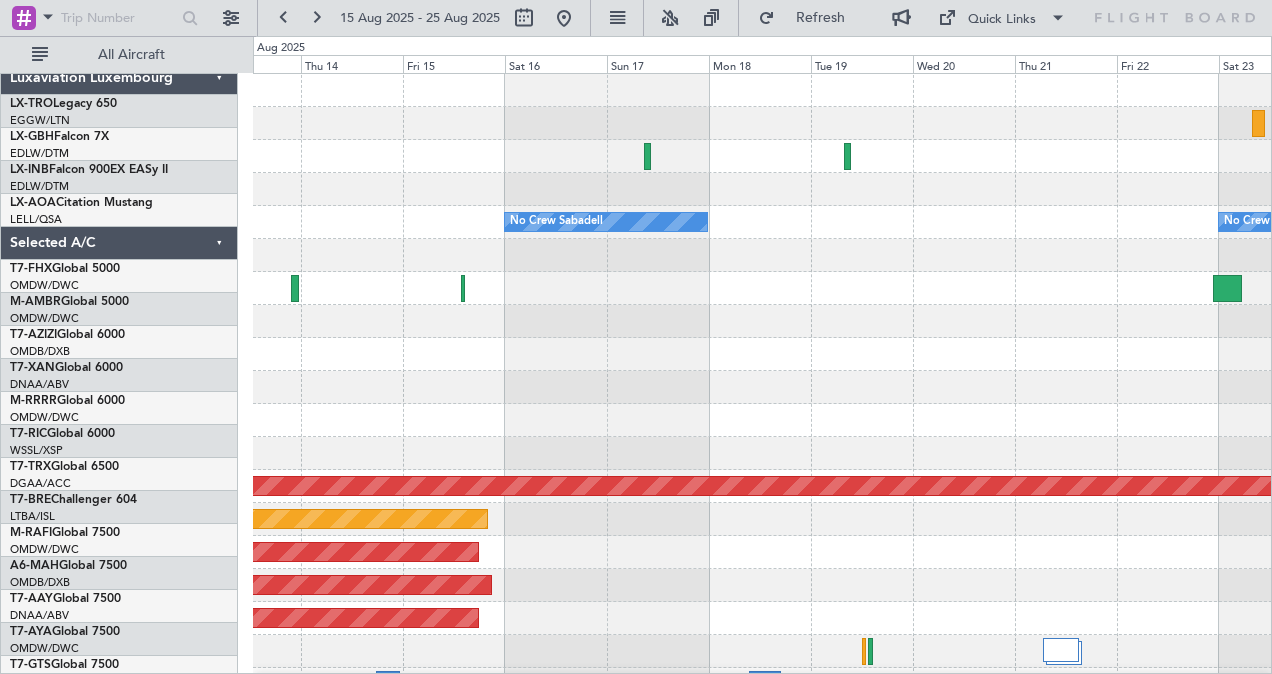 scroll, scrollTop: 0, scrollLeft: 0, axis: both 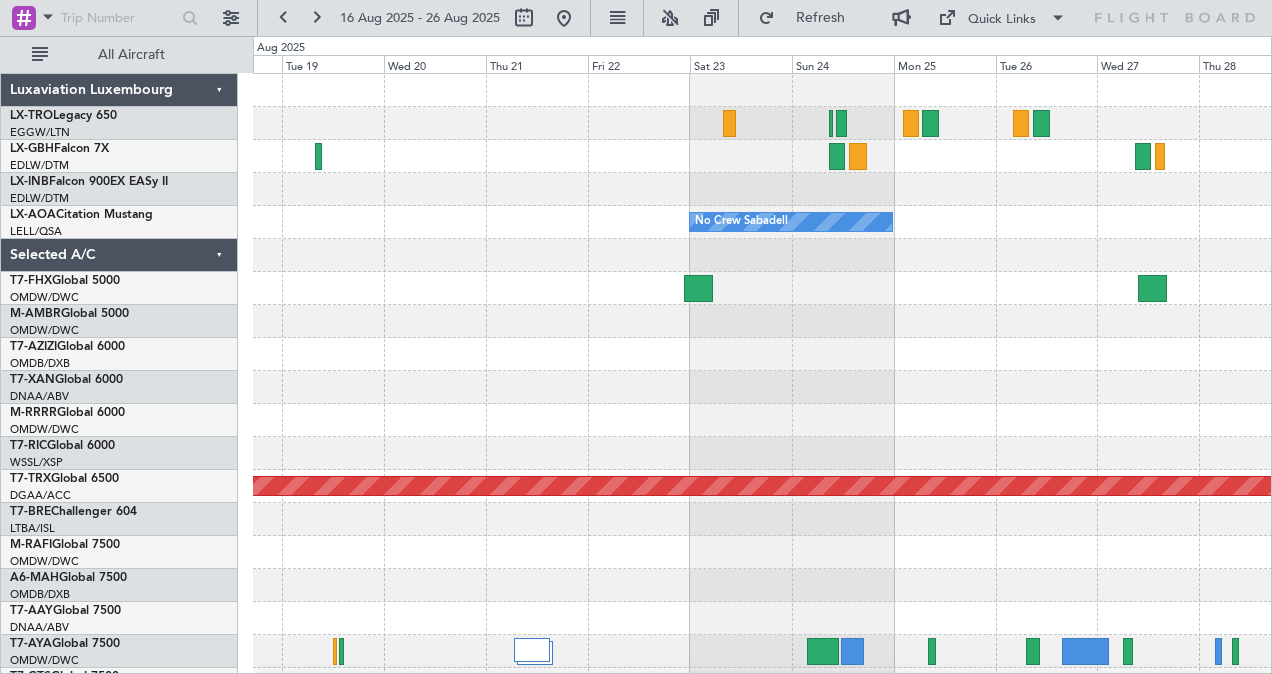 click 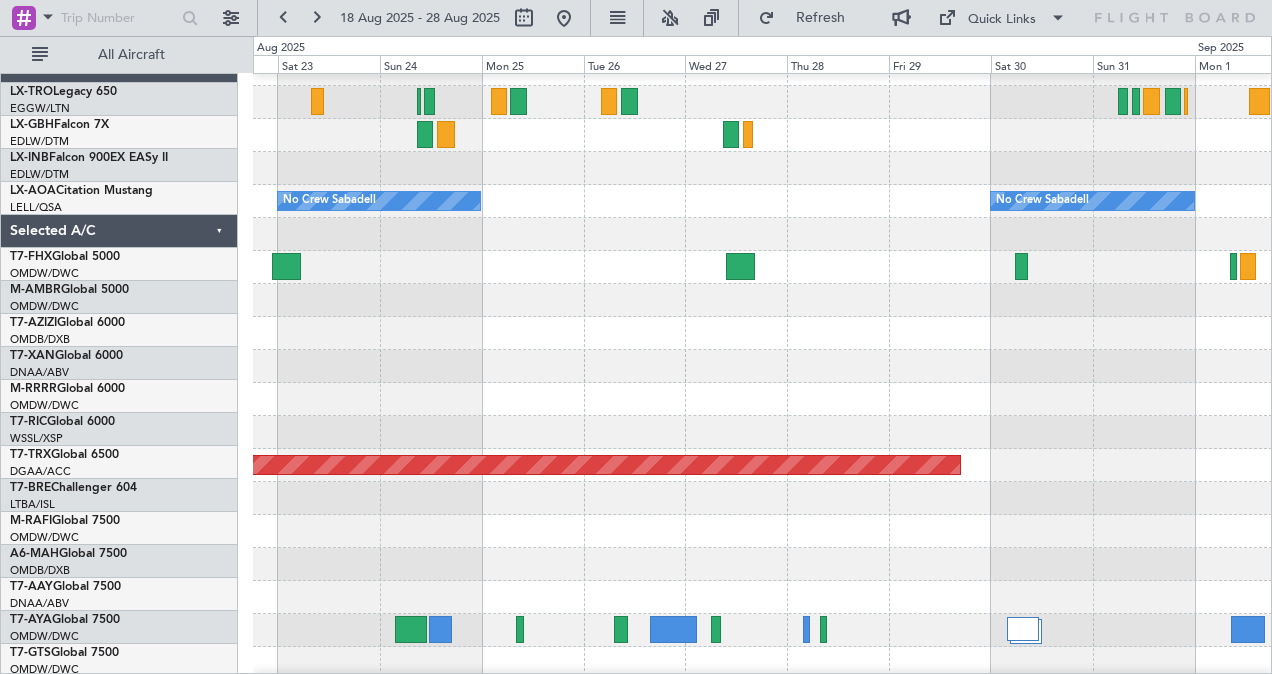 scroll, scrollTop: 20, scrollLeft: 0, axis: vertical 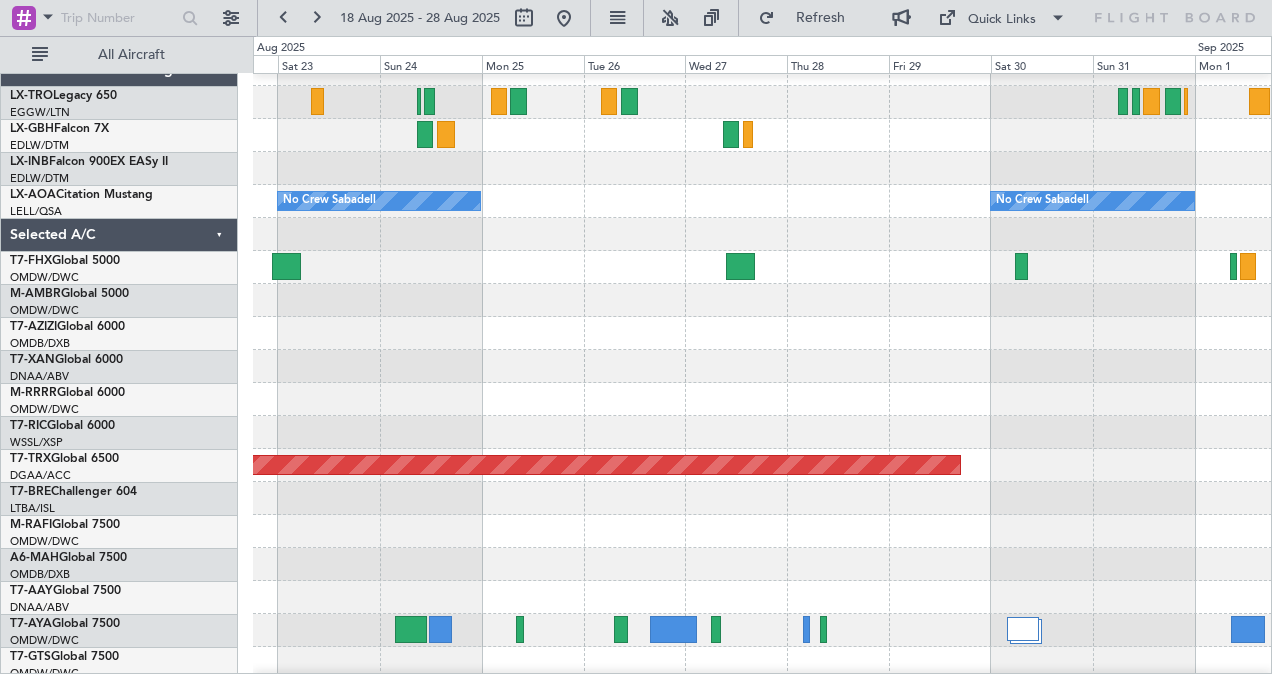 click 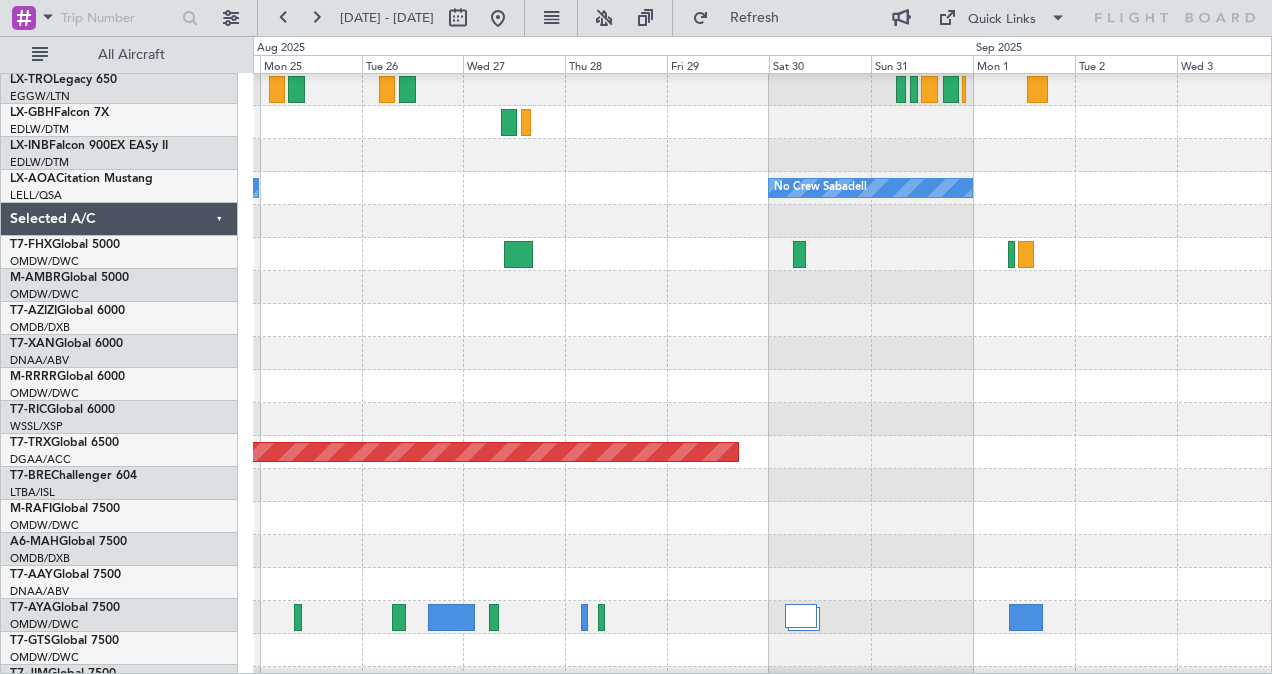 scroll, scrollTop: 44, scrollLeft: 0, axis: vertical 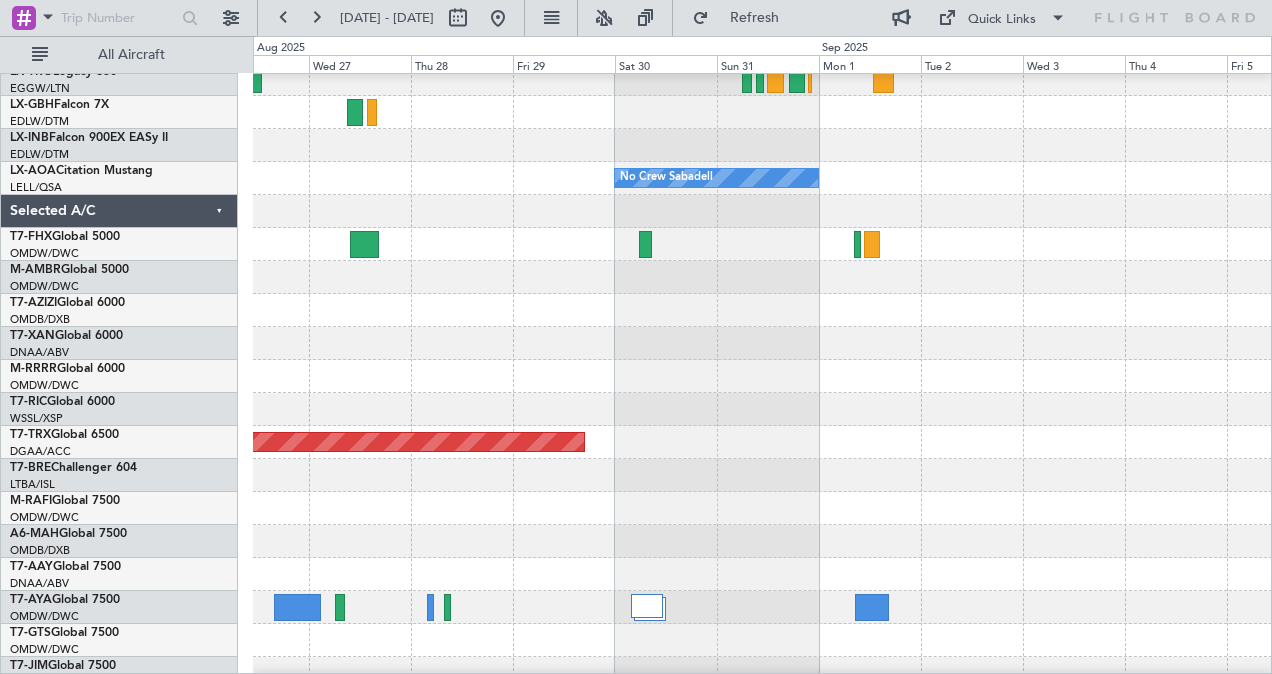 click 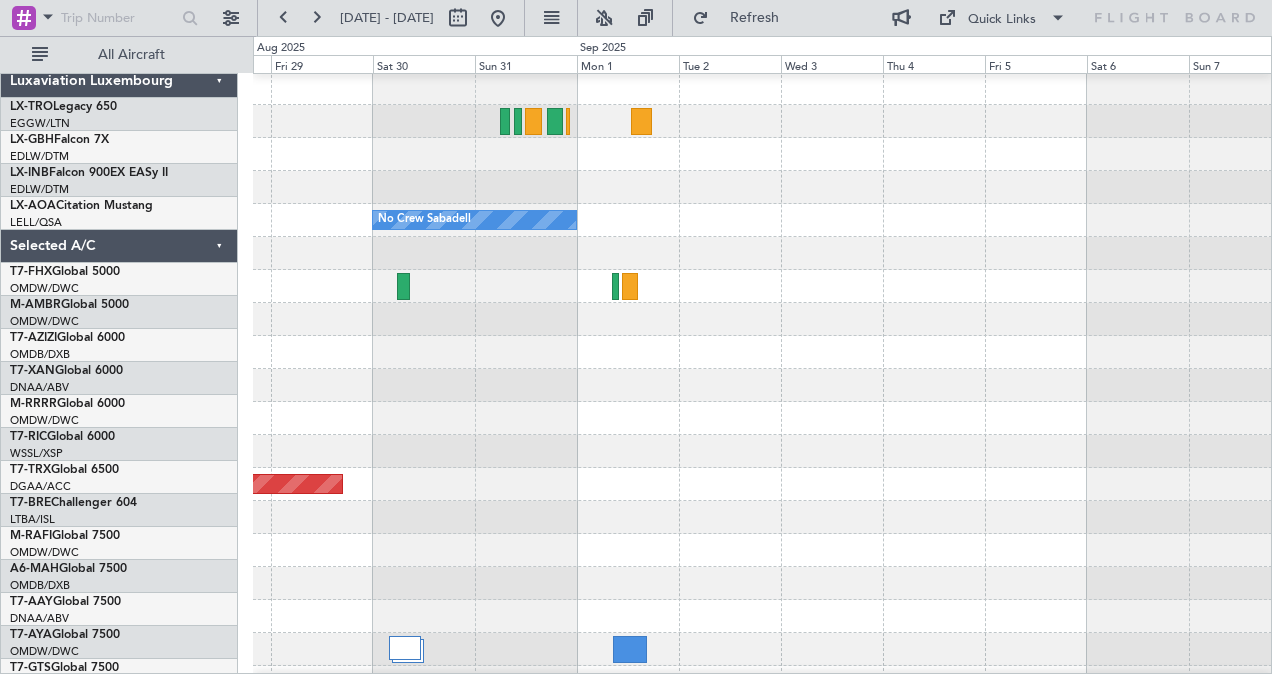 scroll, scrollTop: 0, scrollLeft: 0, axis: both 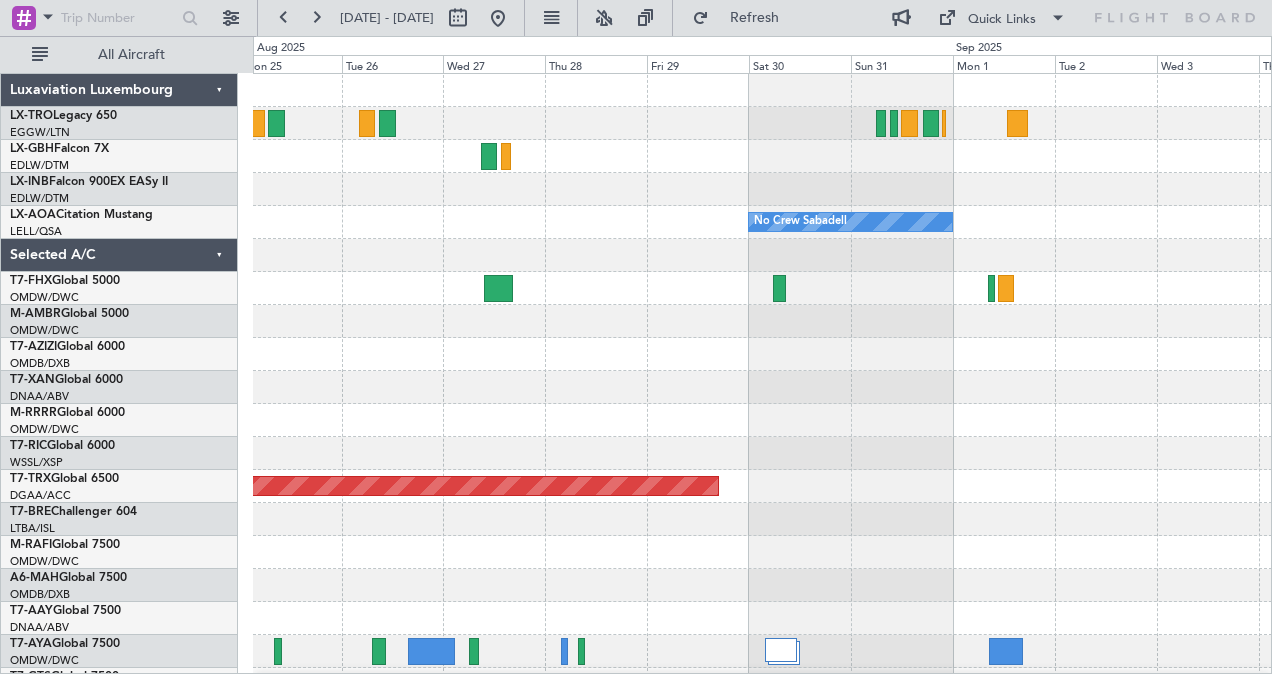 click on "No Crew Sabadell
No Crew Sabadell
Planned Maint Berlin (Brandenburg)" 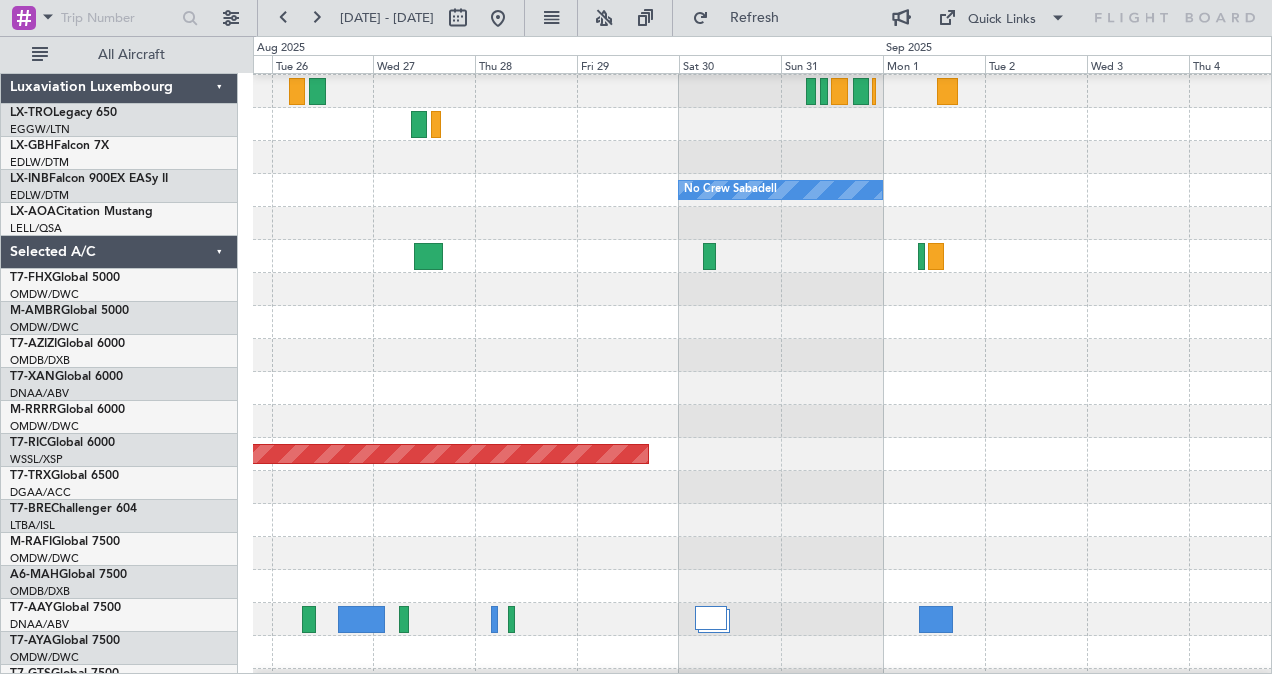 scroll, scrollTop: 0, scrollLeft: 0, axis: both 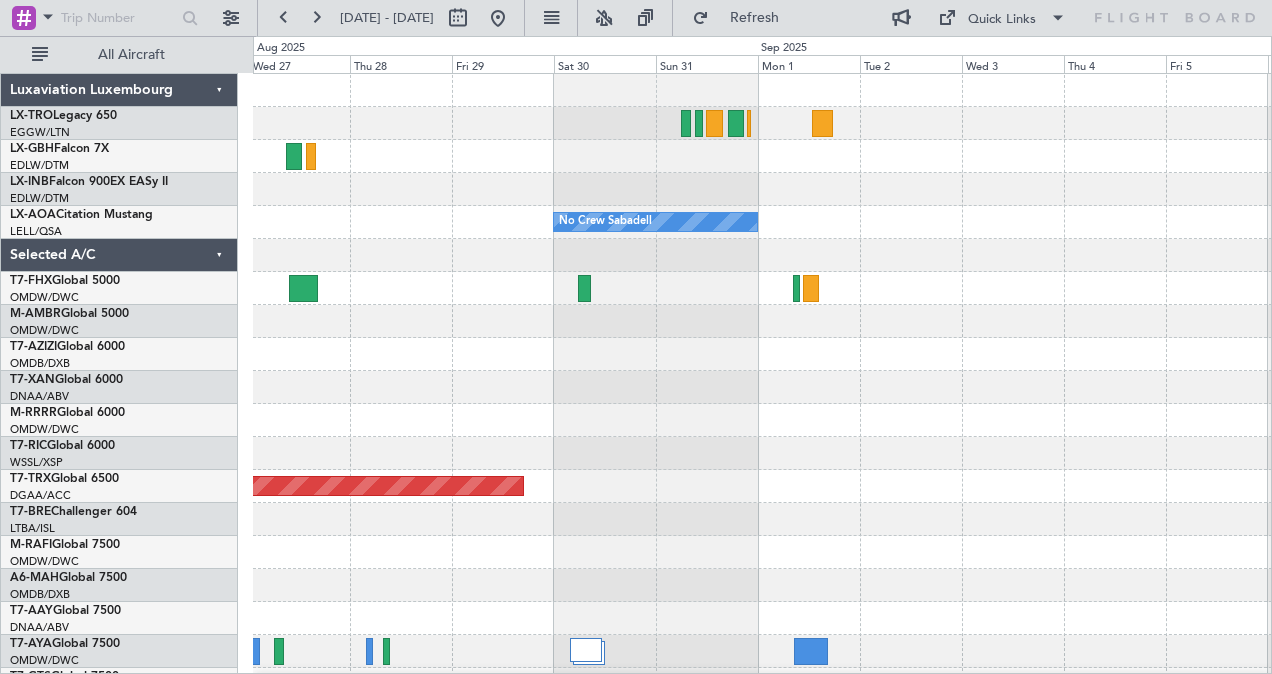 click on "No Crew Sabadell
No Crew Sabadell
Planned Maint Berlin (Brandenburg)" 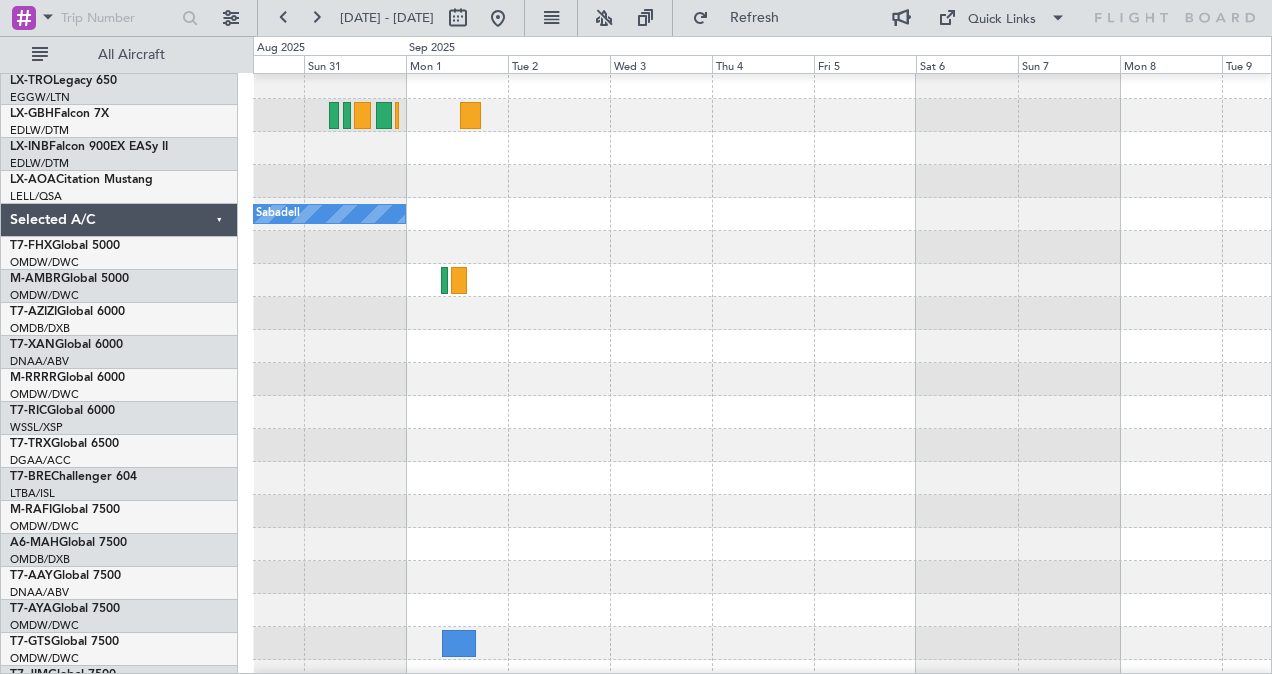 scroll, scrollTop: 0, scrollLeft: 0, axis: both 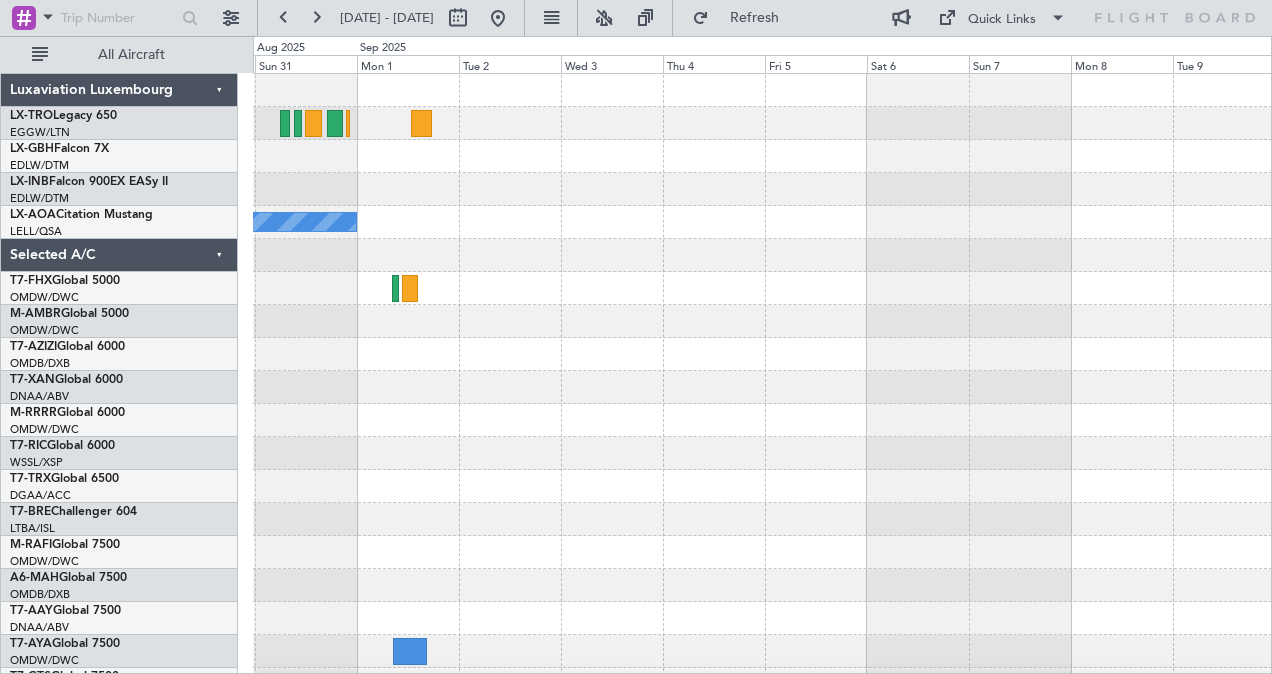 click on "No Crew Sabadell
Planned Maint Berlin (Brandenburg)" 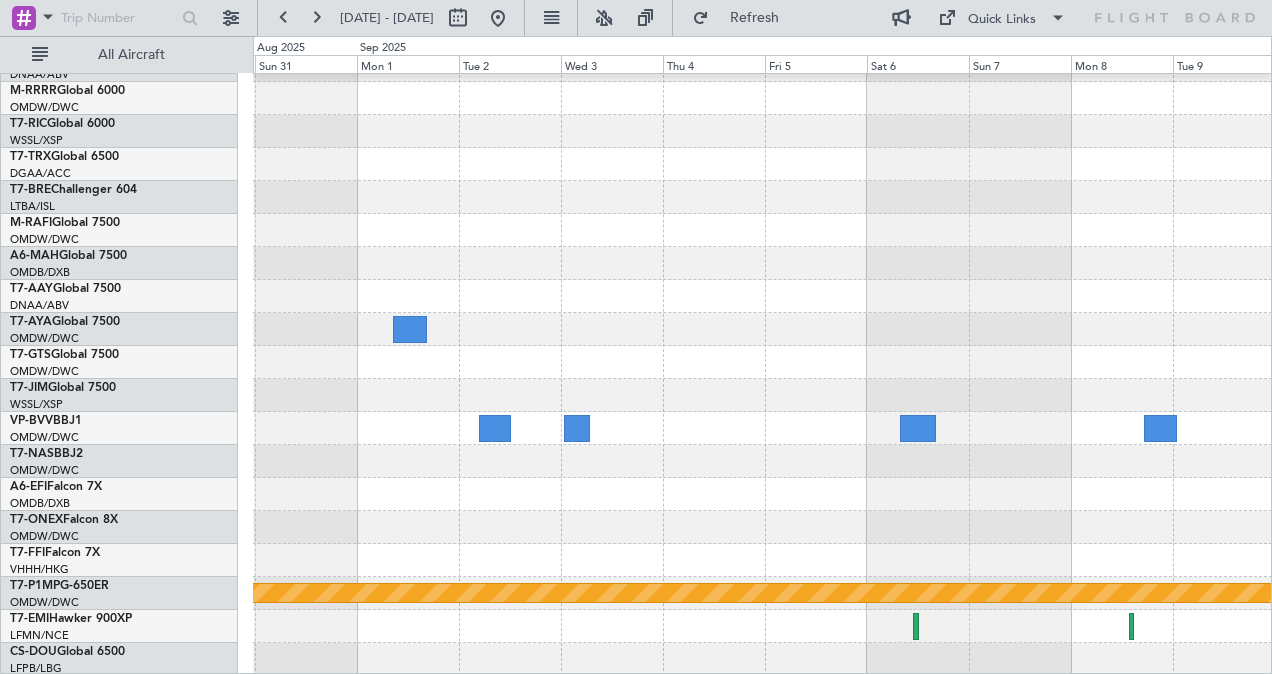 scroll, scrollTop: 322, scrollLeft: 0, axis: vertical 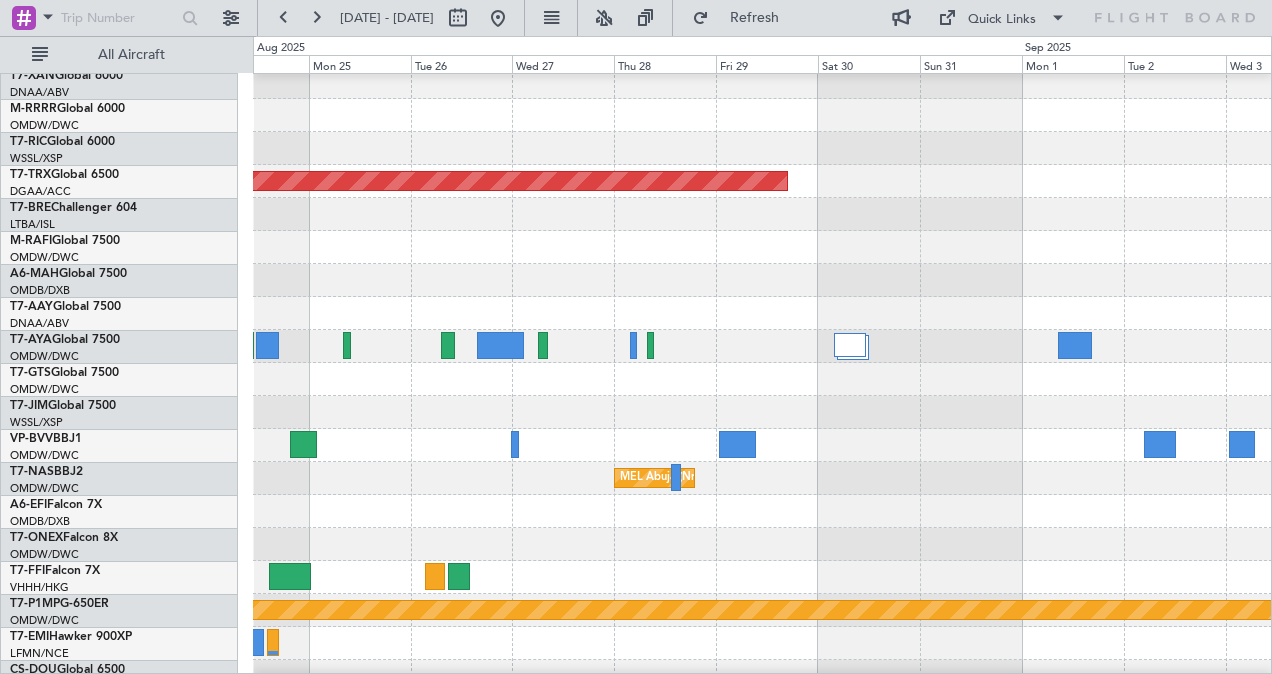 click 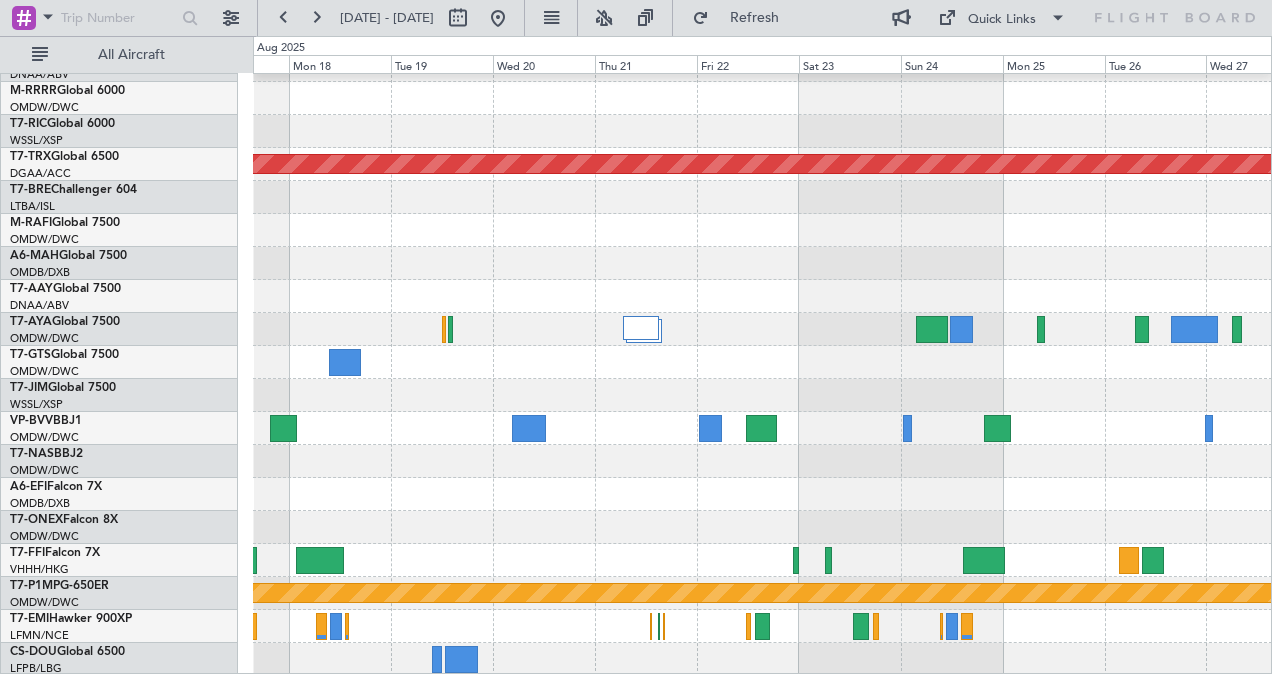 scroll, scrollTop: 322, scrollLeft: 0, axis: vertical 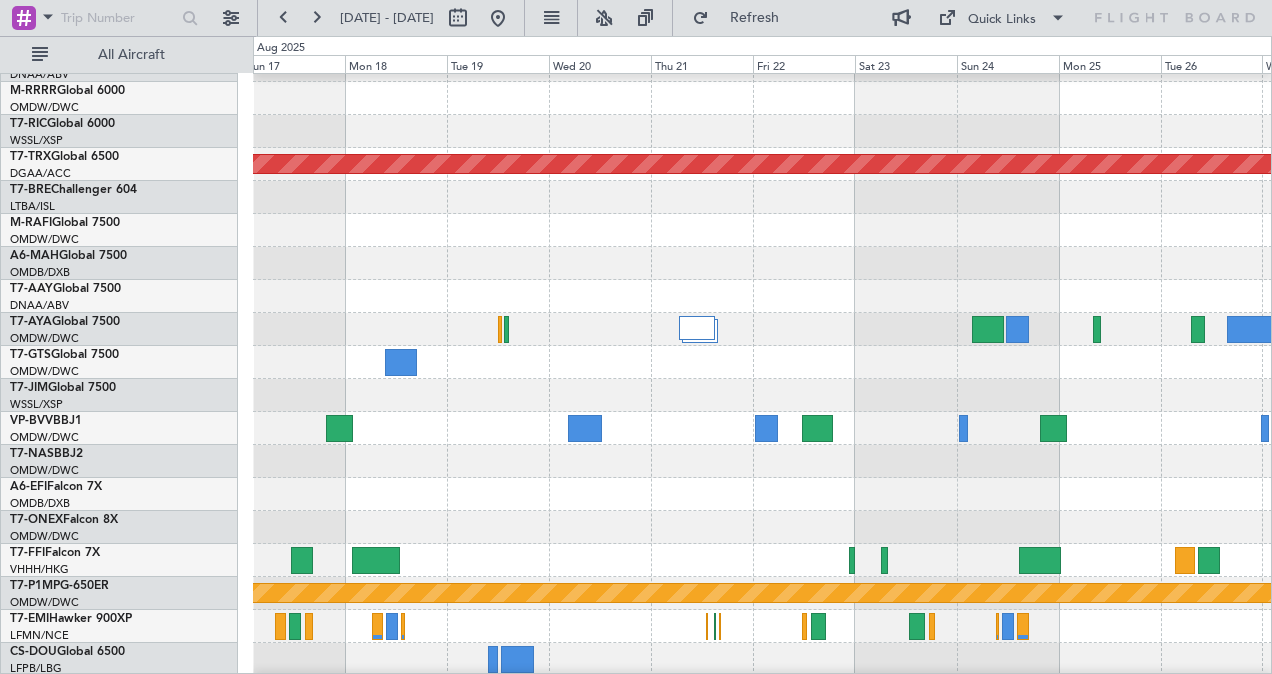 click on "[DATE] - [DATE] Refresh Quick Links All Aircraft
Planned Maint Berlin (Brandenburg)
Planned Maint Warsaw (Modlin)
Planned Maint Dubai (Al Maktoum Intl)
Planned Maint Dubai (Dubai Intl)
Unplanned Maint Dubai (Al Maktoum Intl)
MEL Abuja (Nnamdi Azikiwe Intl)
Planned Maint Savannah (Savannah/hilton Head Intl)
Luxaviation Luxembourg
LX-TRO  Legacy 650
EGGW/LTN
London (Luton)
LX-GBH  Falcon 7X
EDLW/DTM
Dortmund
LX-INB  Falcon 900EX EASy II
EDLW/DTM
Dortmund
LX-AOA  Citation Mustang
LELL/QSA
Sabadell
Selected A/C
[NUMBER]" at bounding box center [636, 337] 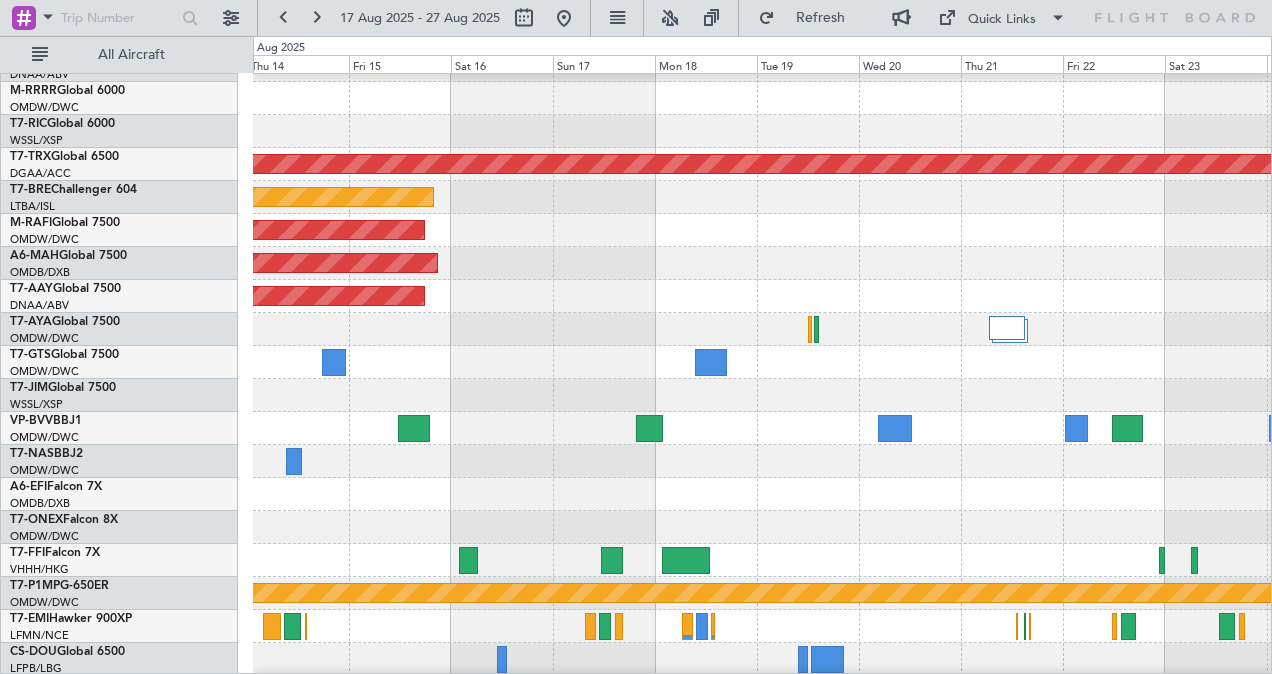scroll, scrollTop: 322, scrollLeft: 0, axis: vertical 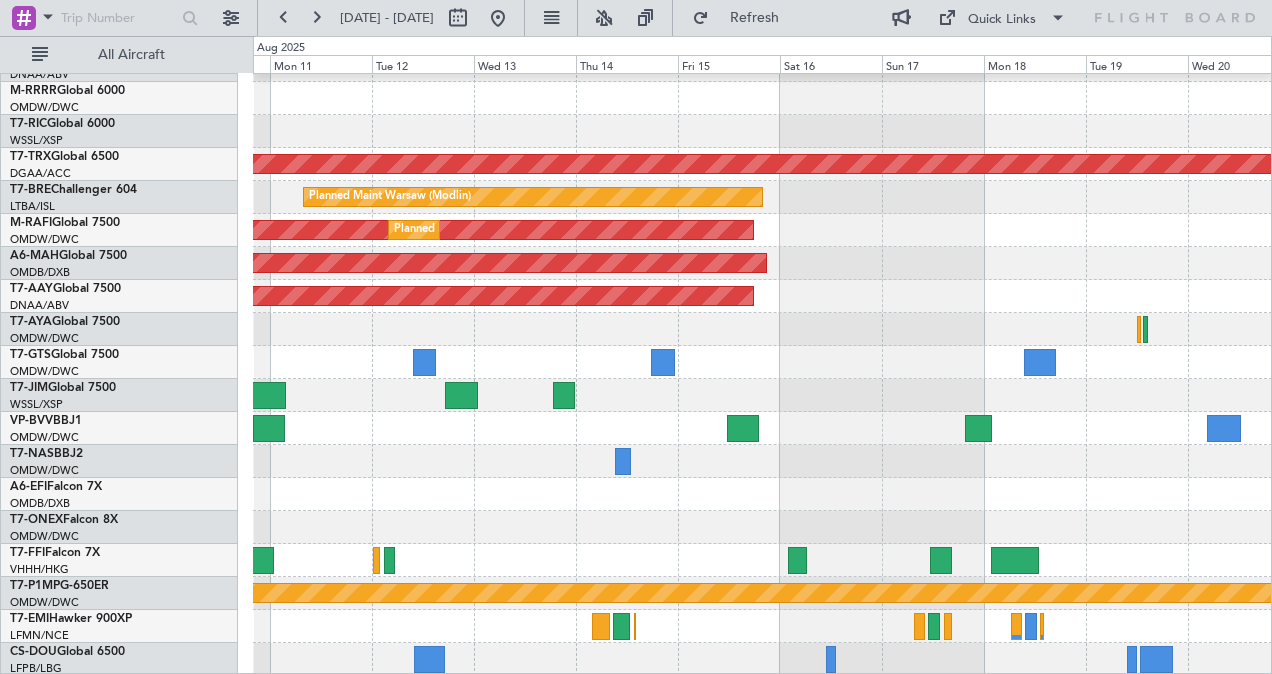 click on "Unplanned Maint Dubai (Al Maktoum Intl)
Planned Maint Berlin (Brandenburg)
Planned Maint Warsaw (Modlin)
Planned Maint Dubai (Al Maktoum Intl)
Planned Maint Dubai (Al Maktoum Intl)
Planned Maint Dubai (Dubai Intl)
Unplanned Maint Dubai (Al Maktoum Intl)
Planned Maint Savannah (Savannah/hilton Head Intl)
No Crew" 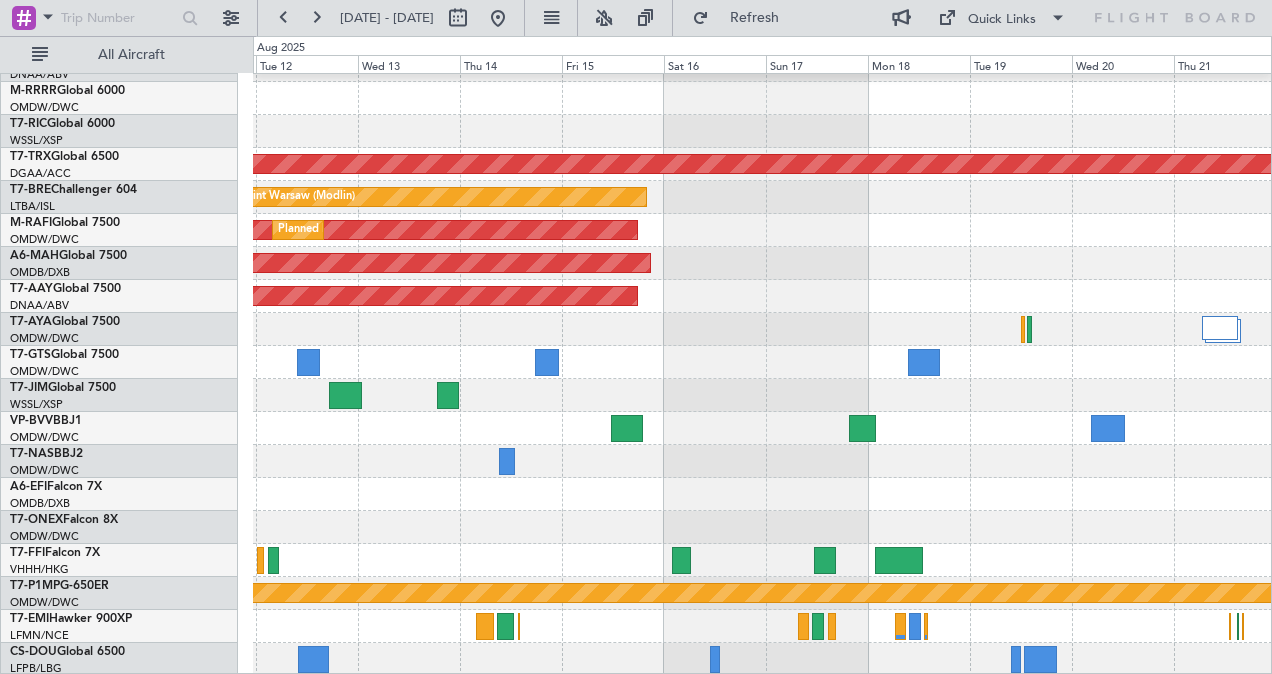 scroll, scrollTop: 322, scrollLeft: 0, axis: vertical 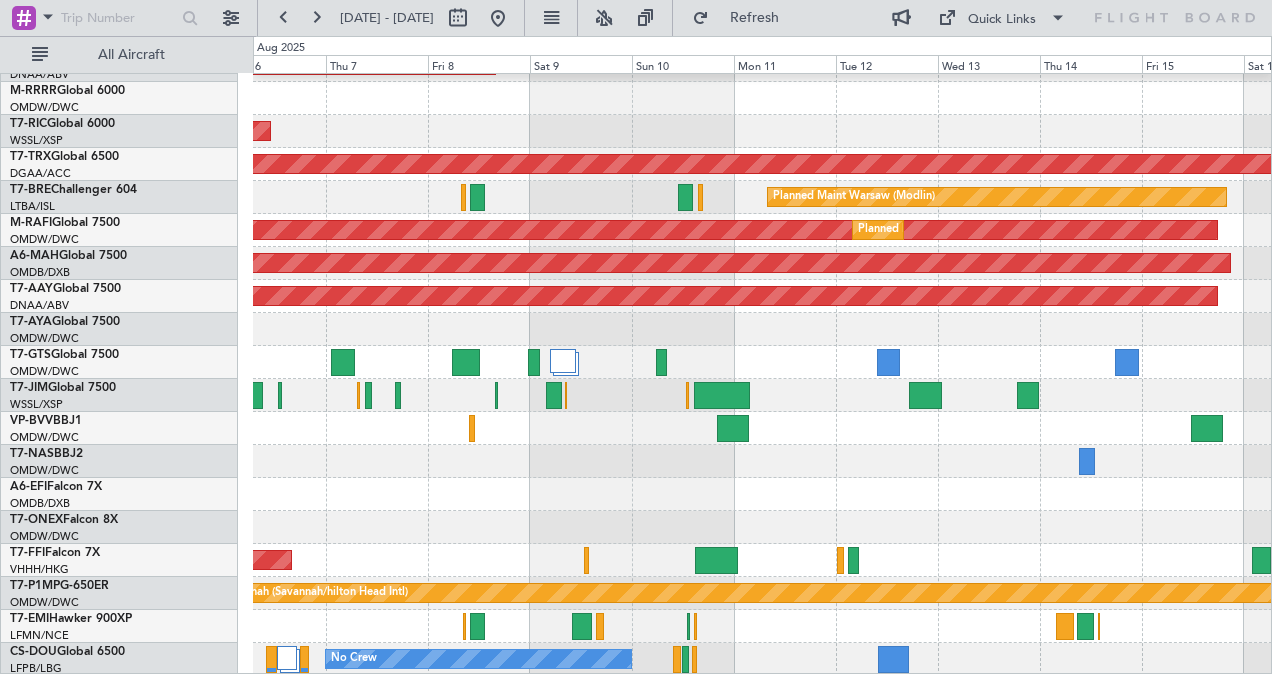 click on "AOG Maint Dubai (Dubai Intl)
Unplanned Maint Dubai (Al Maktoum Intl)
Planned Maint Singapore (Seletar)
Planned Maint Berlin (Brandenburg)
Planned Maint Warsaw (Modlin)
A/C Unavailable
Planned Maint Dubai (Al Maktoum Intl)
Planned Maint Dubai (Al Maktoum Intl)
Planned Maint Dubai (Al Maktoum Intl)
Planned Maint Dubai (Dubai Intl)
Unplanned Maint Dubai (Al Maktoum Intl)
Planned Maint Dubai (Al Maktoum Intl)
Unplanned Maint Basel-Mulhouse
Planned Maint Geneva (Cointrin)
Planned Maint Savannah (Savannah/hilton Head Intl)
A/C Unavailable
No Crew
Planned Maint" 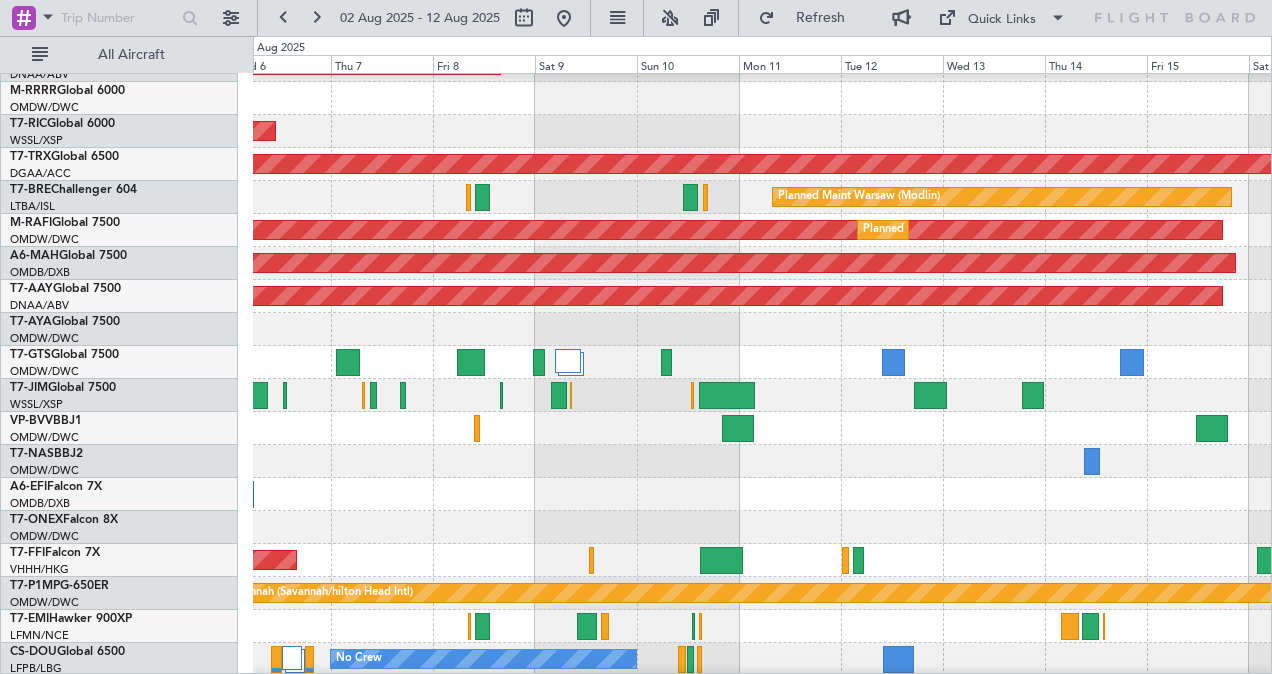scroll, scrollTop: 322, scrollLeft: 0, axis: vertical 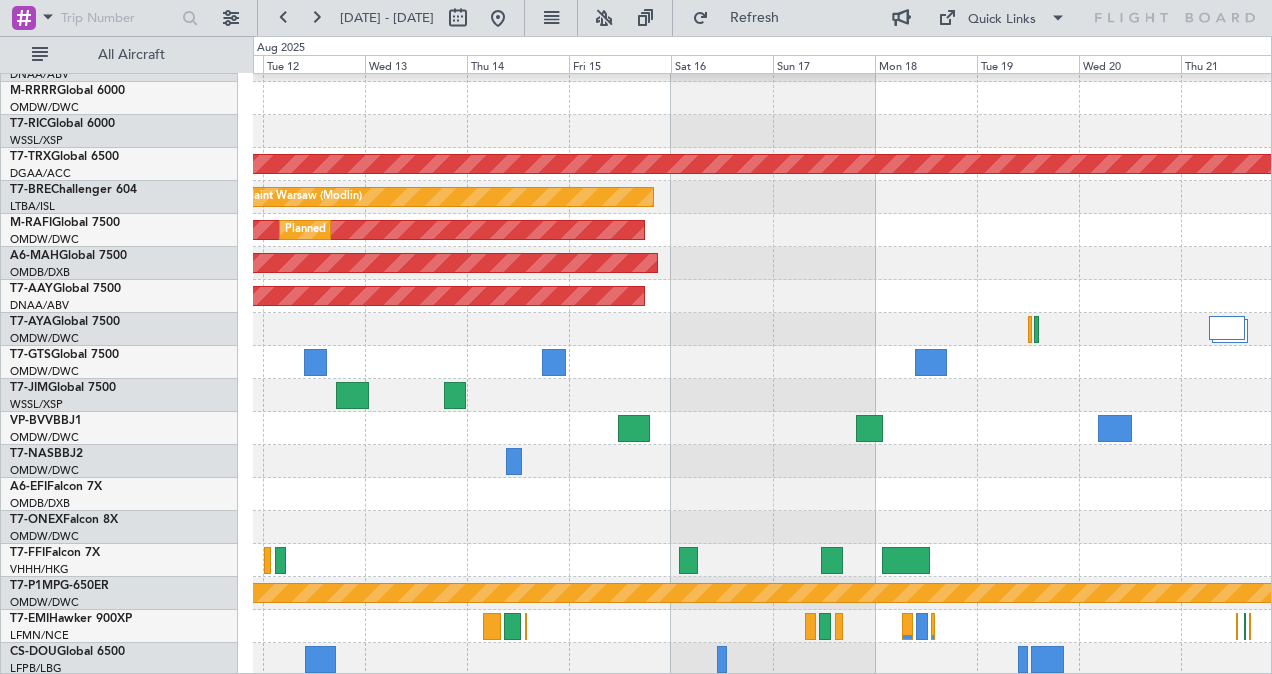 type 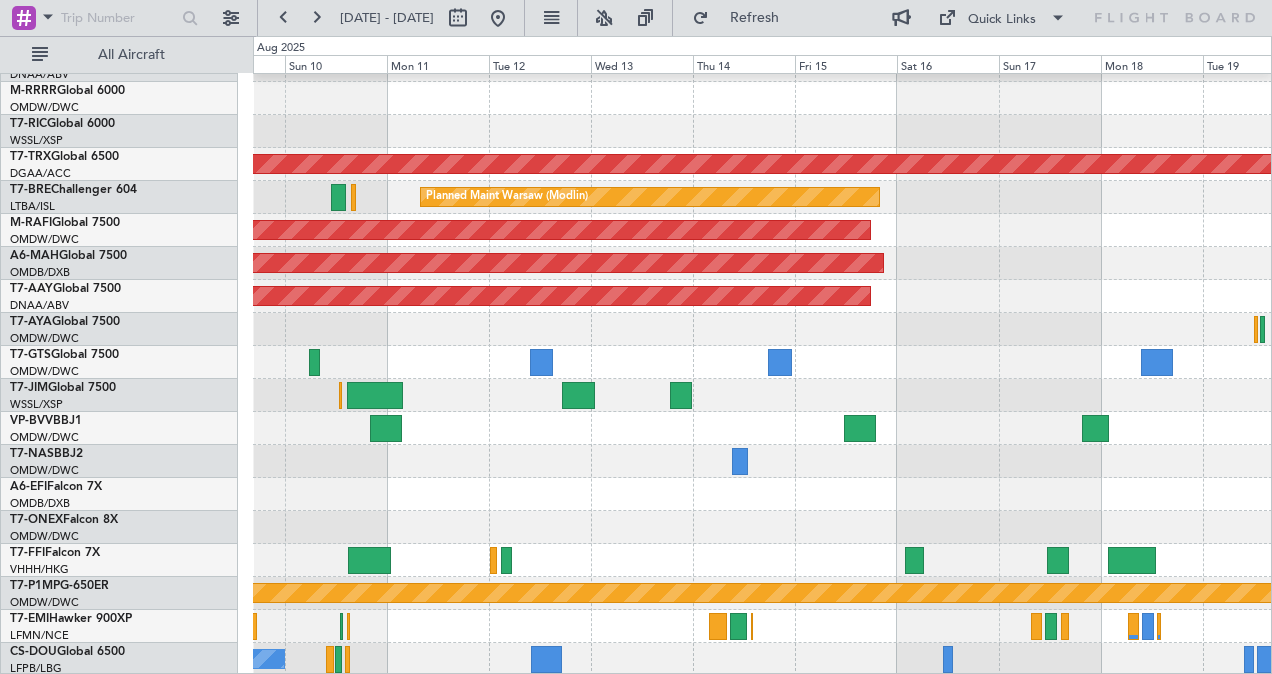 scroll, scrollTop: 322, scrollLeft: 0, axis: vertical 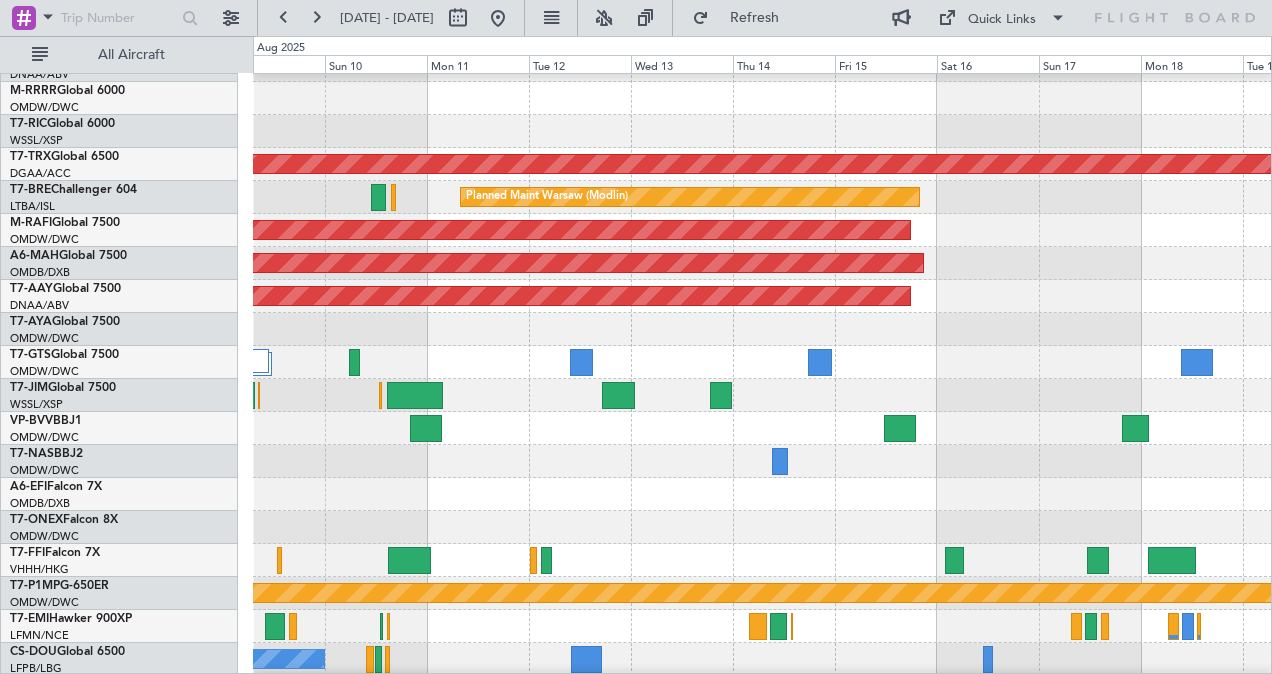 click 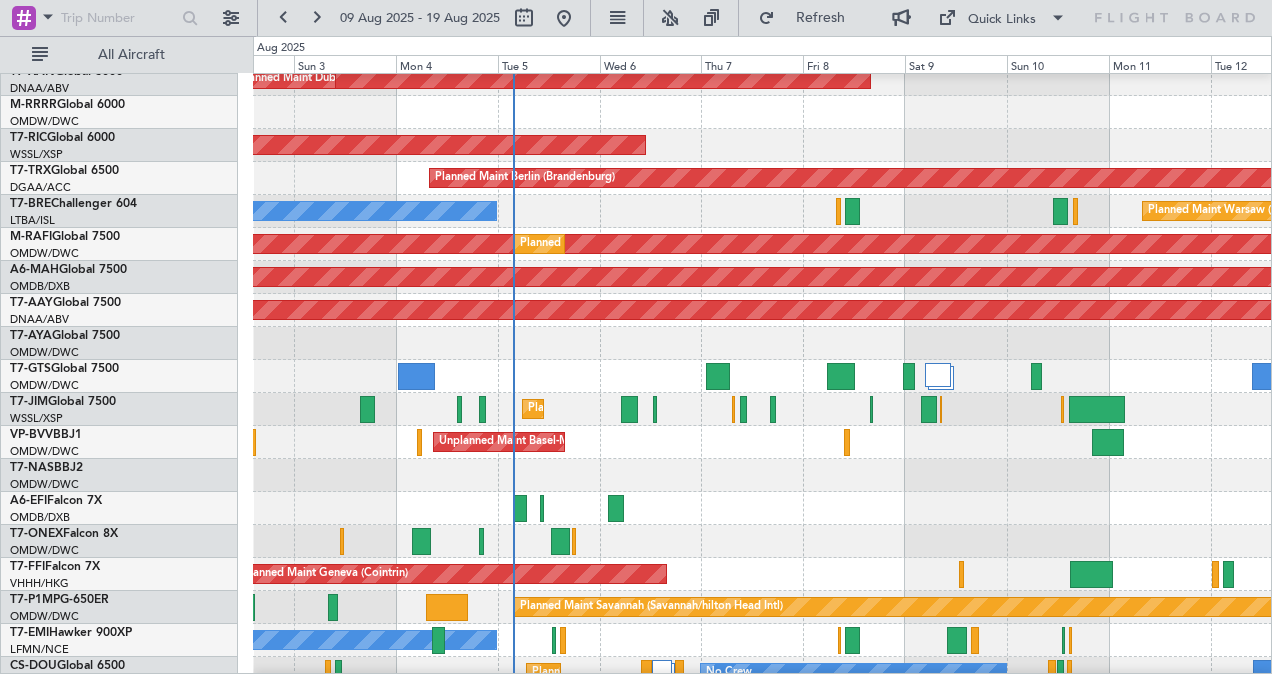 scroll, scrollTop: 310, scrollLeft: 0, axis: vertical 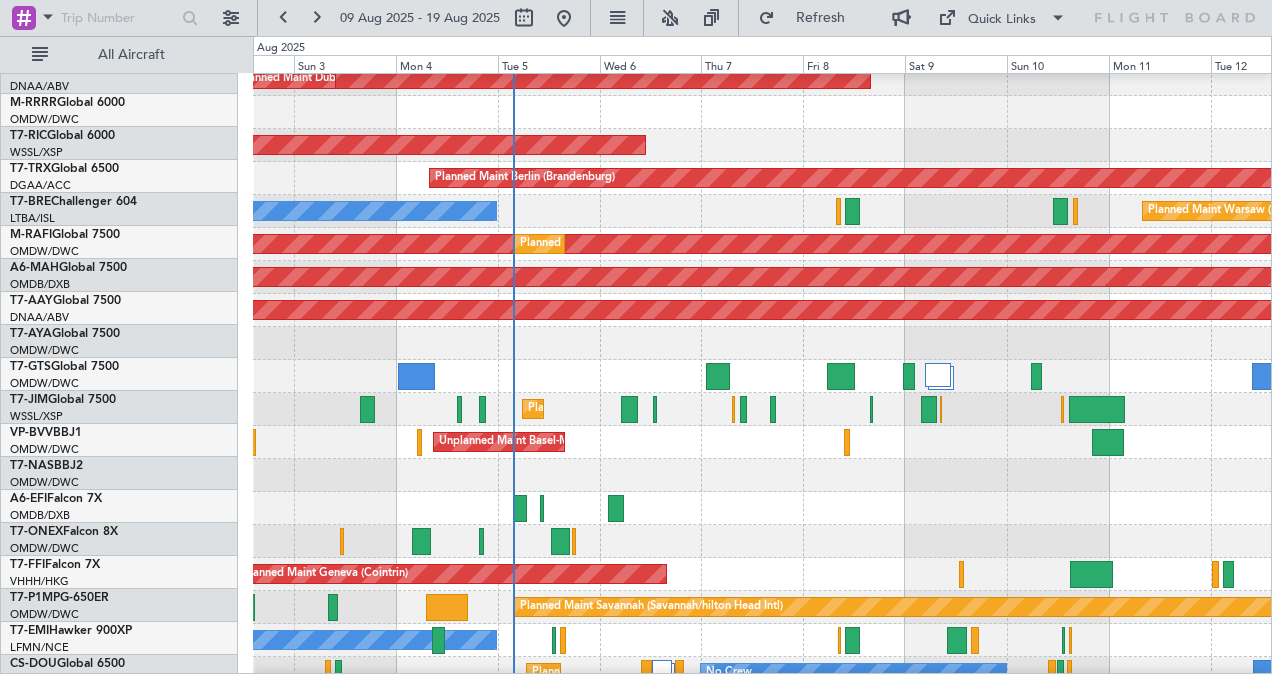 click on "Planned Maint Geneva (Cointrin)" 